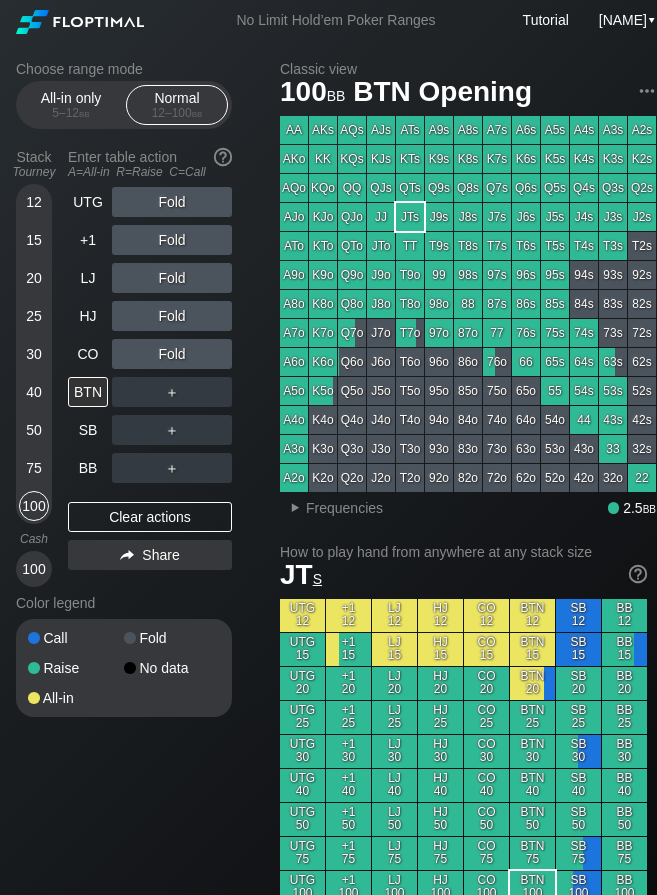 scroll, scrollTop: 0, scrollLeft: 0, axis: both 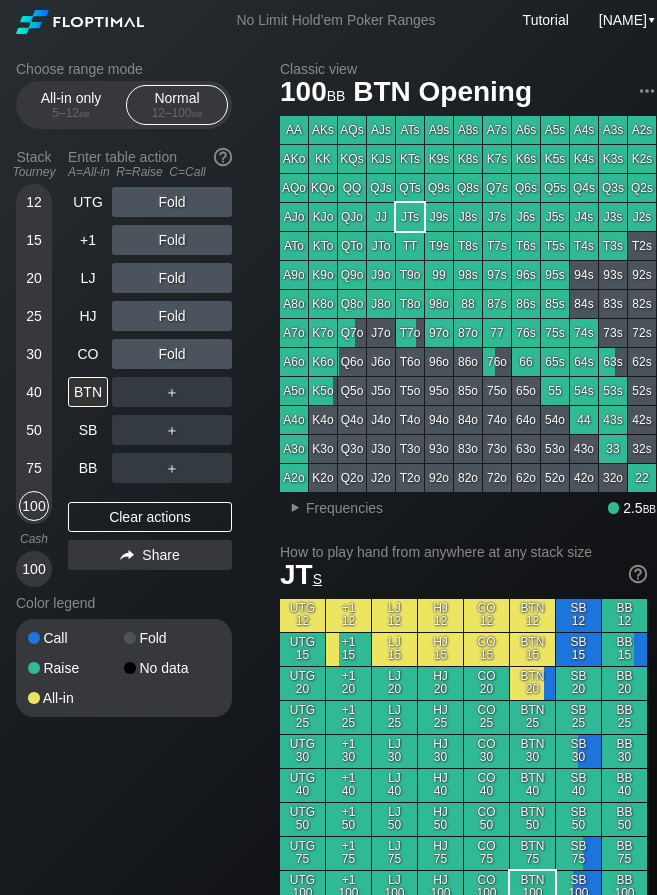click on "40" at bounding box center [34, 392] 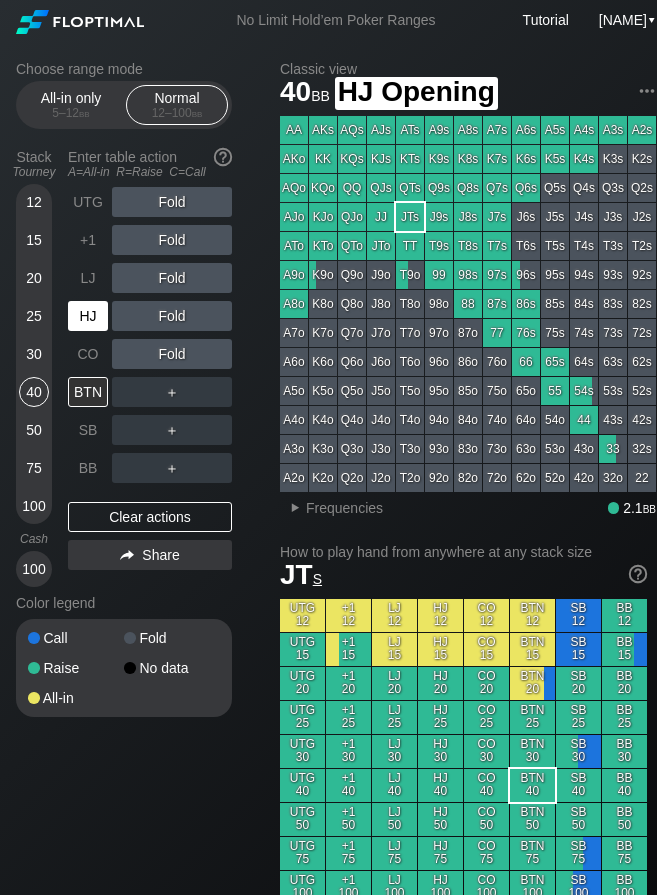 click on "HJ" at bounding box center [88, 316] 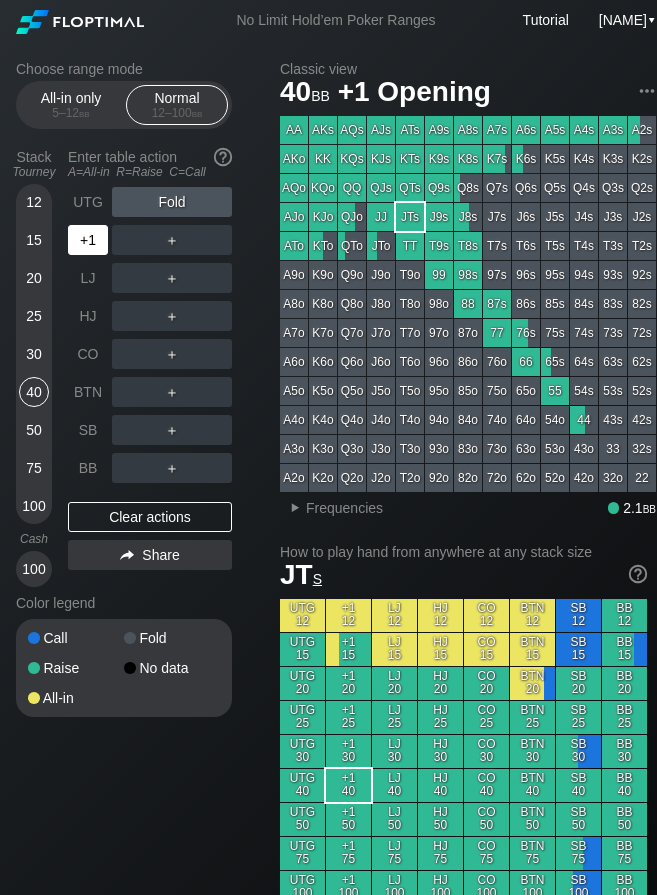 click on "+1" at bounding box center [88, 240] 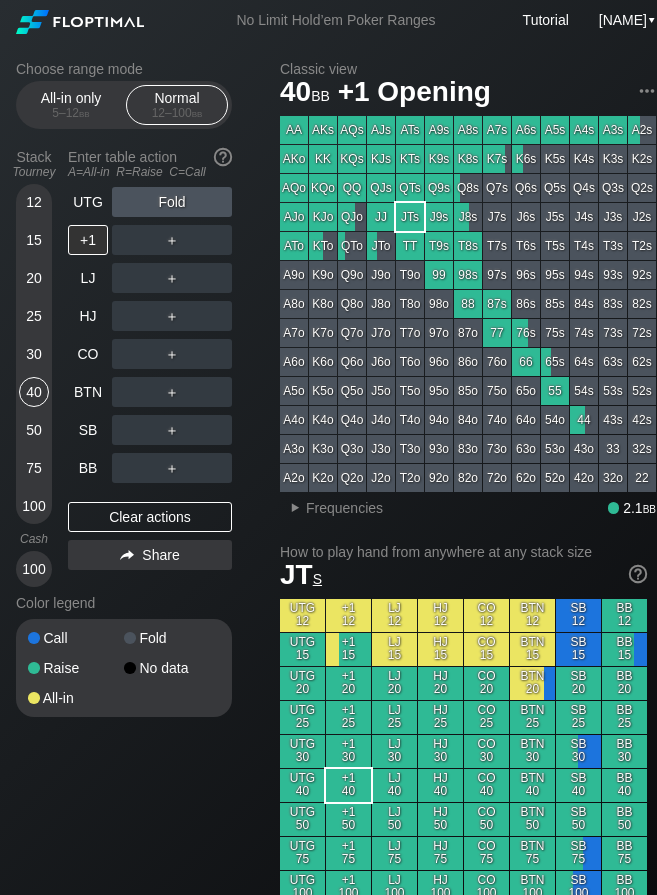 click on "＋" at bounding box center [172, 202] 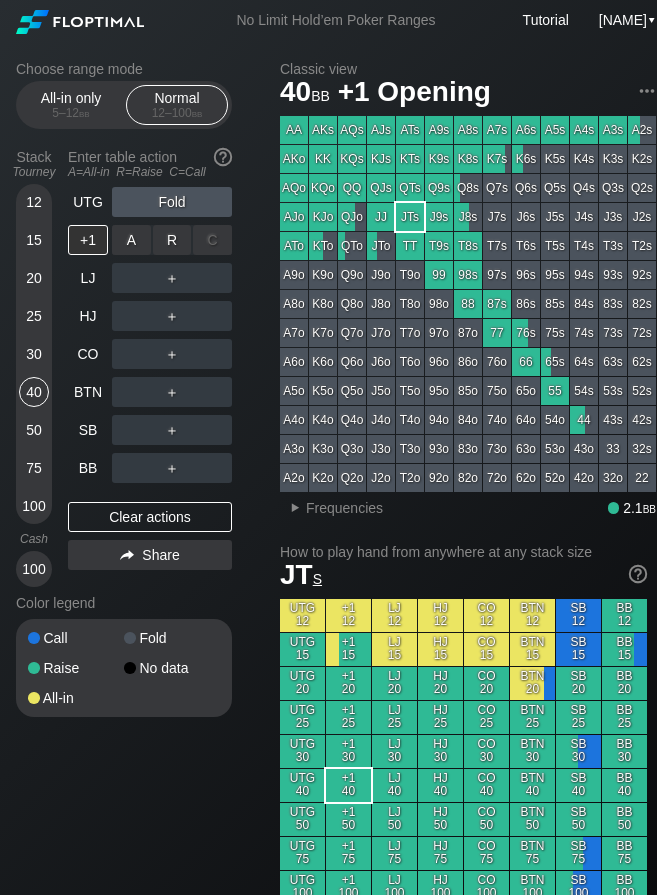 click on "R ✕" at bounding box center [172, 240] 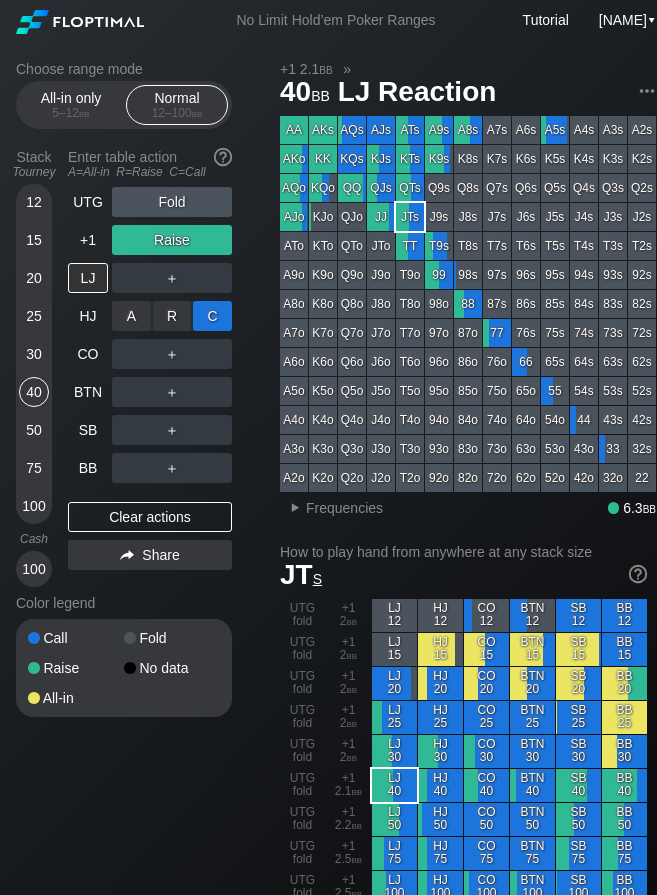 click on "C ✕" at bounding box center (212, 316) 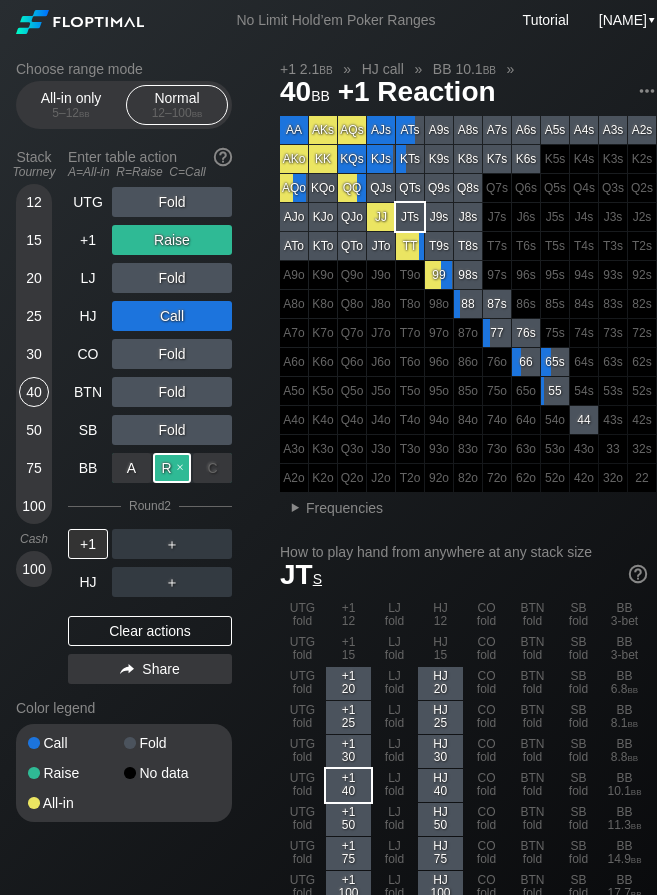 click on "R ✕" at bounding box center (172, 468) 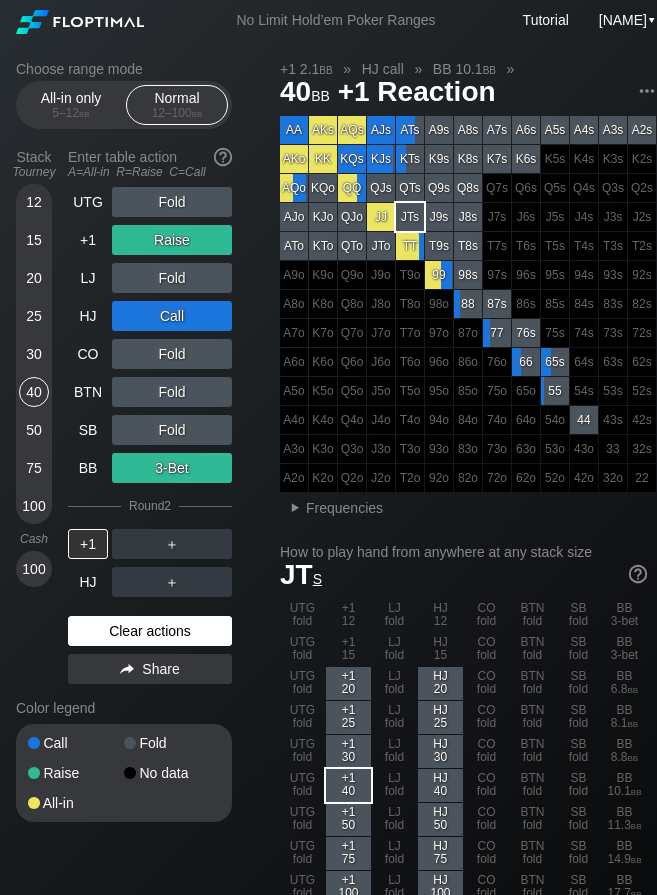 click on "Clear actions" at bounding box center (150, 631) 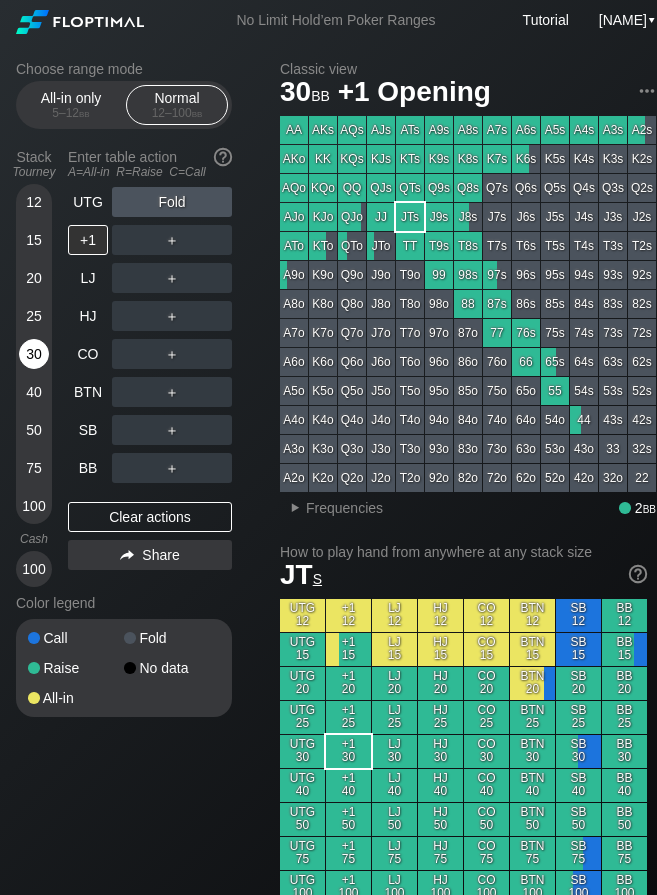 click on "30" at bounding box center [34, 354] 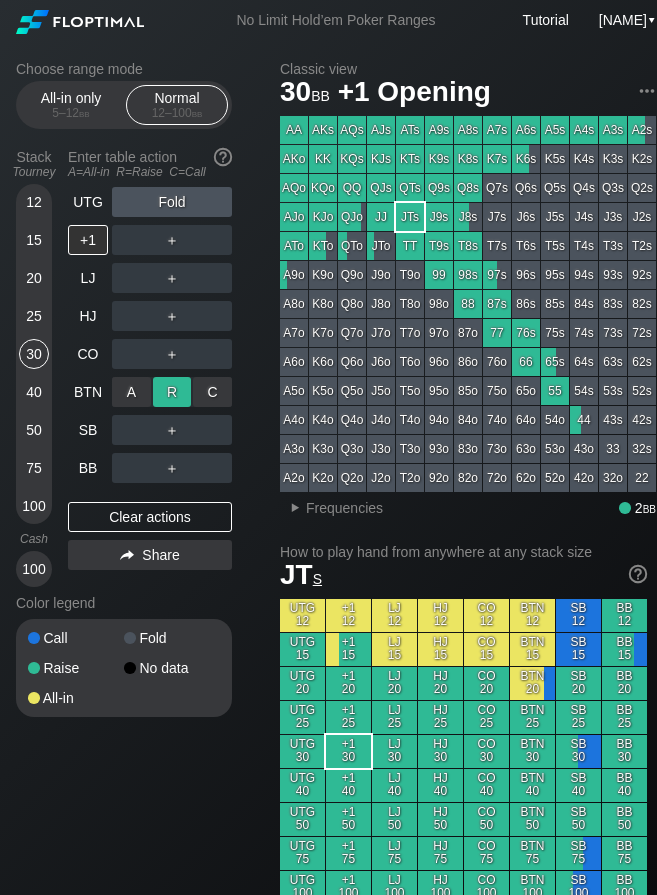click on "R ✕" at bounding box center [172, 392] 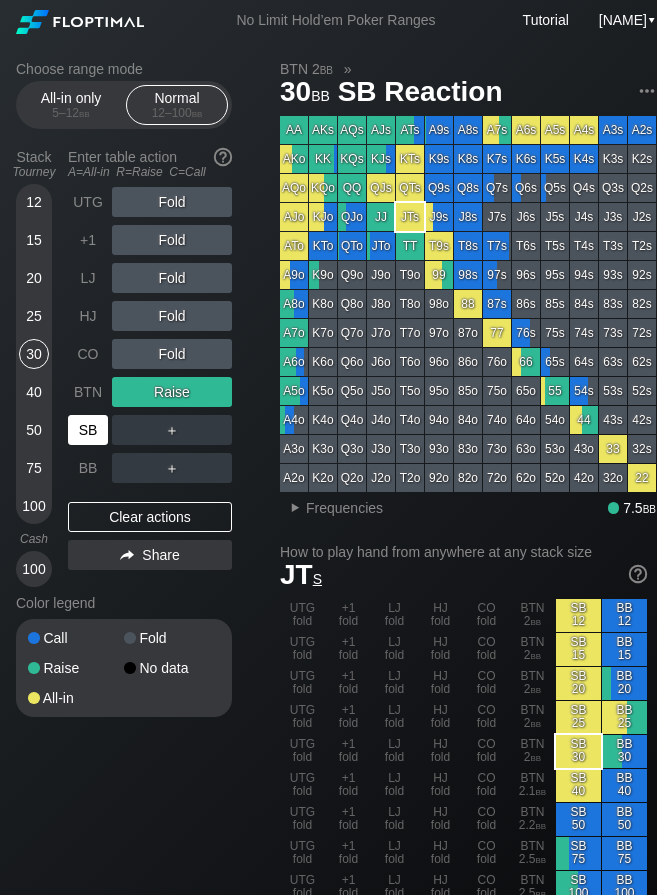 click on "SB" at bounding box center (88, 430) 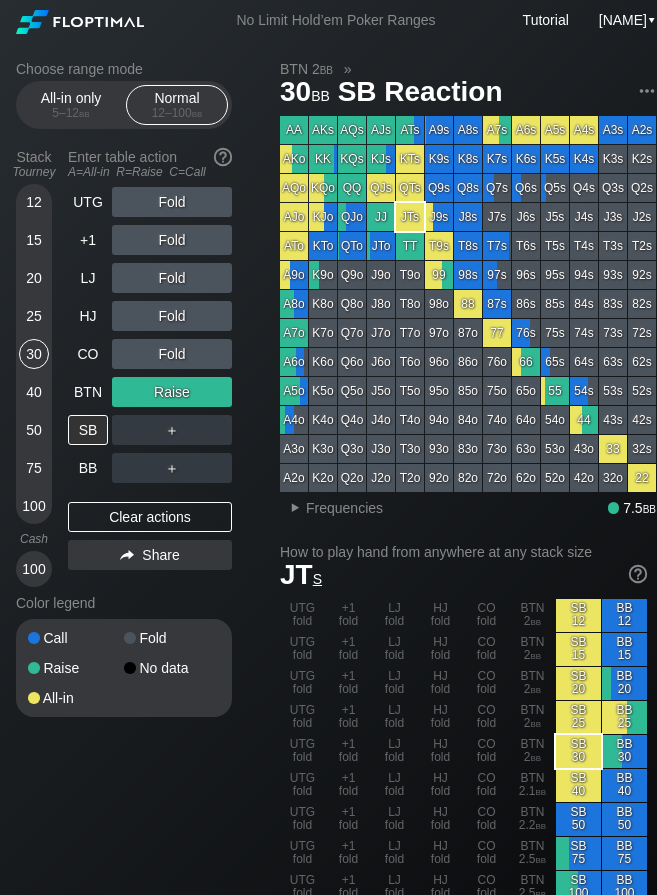 click on "40" at bounding box center [34, 392] 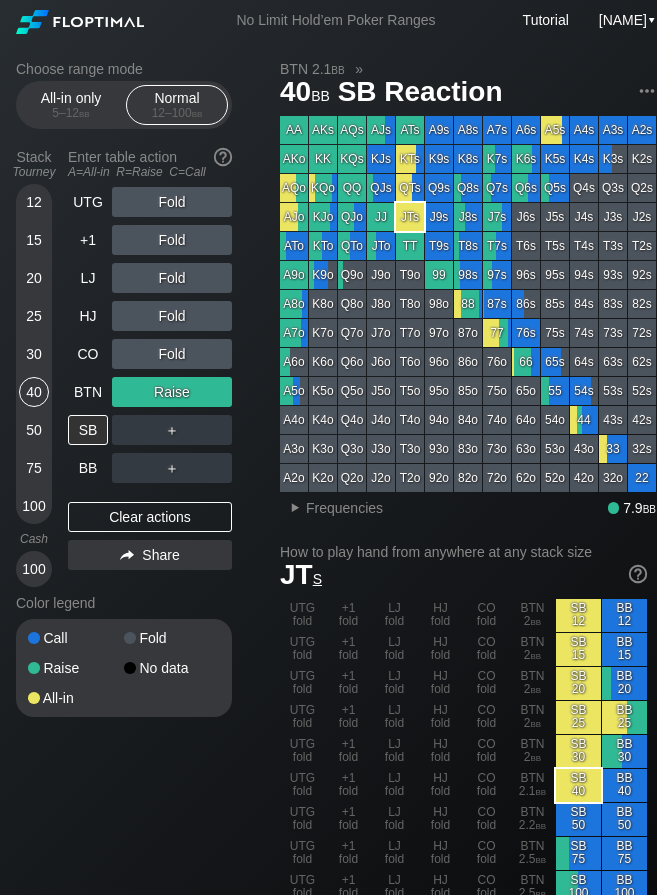 drag, startPoint x: 35, startPoint y: 352, endPoint x: 40, endPoint y: 365, distance: 13.928389 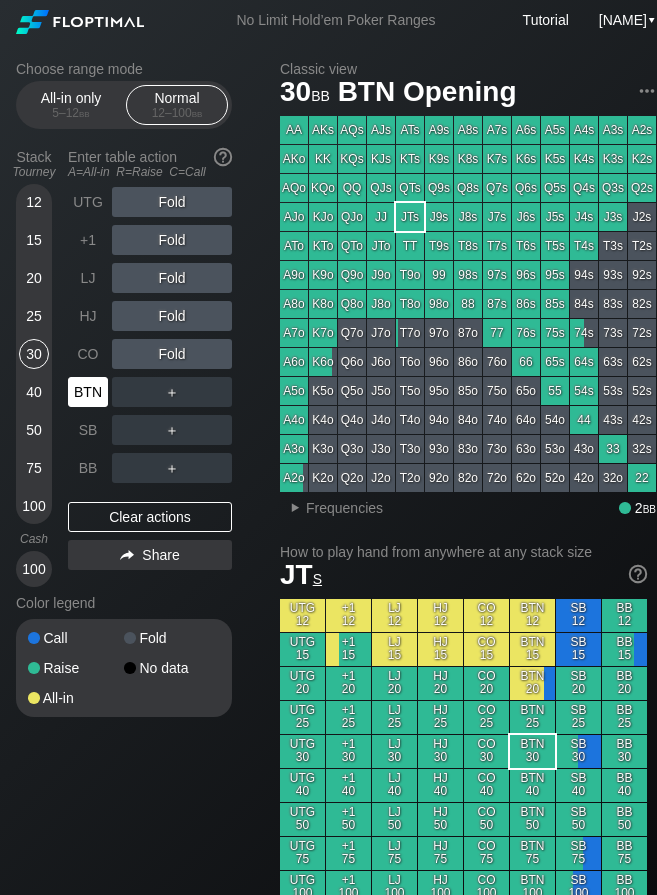 click on "BTN" at bounding box center (88, 392) 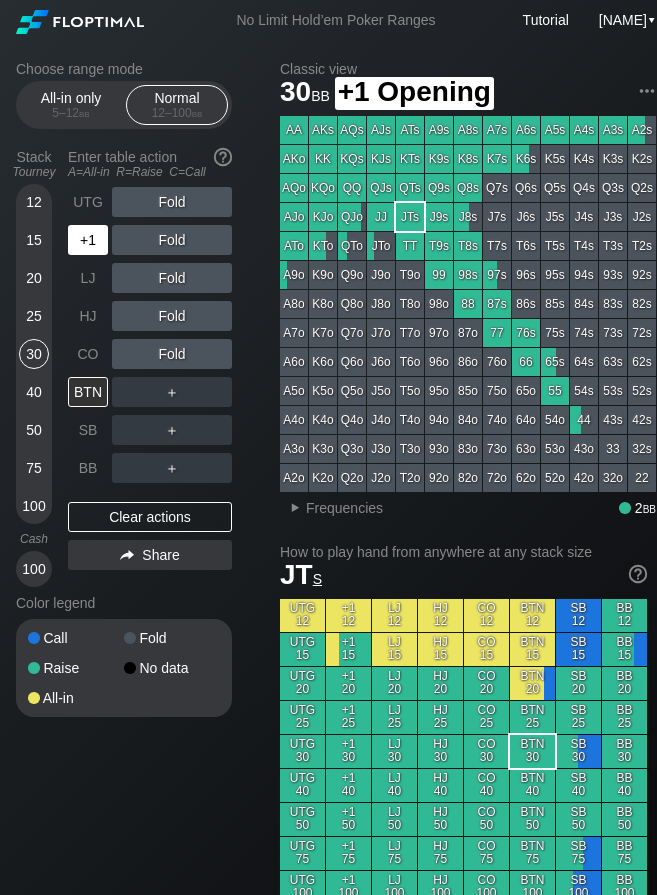 click on "+1" at bounding box center [88, 240] 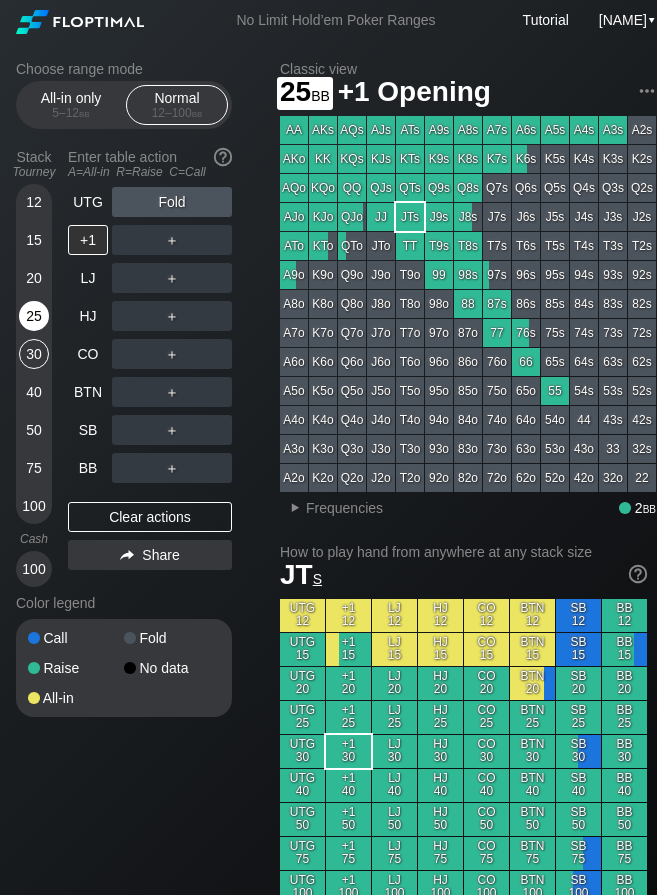 click on "25" at bounding box center (34, 316) 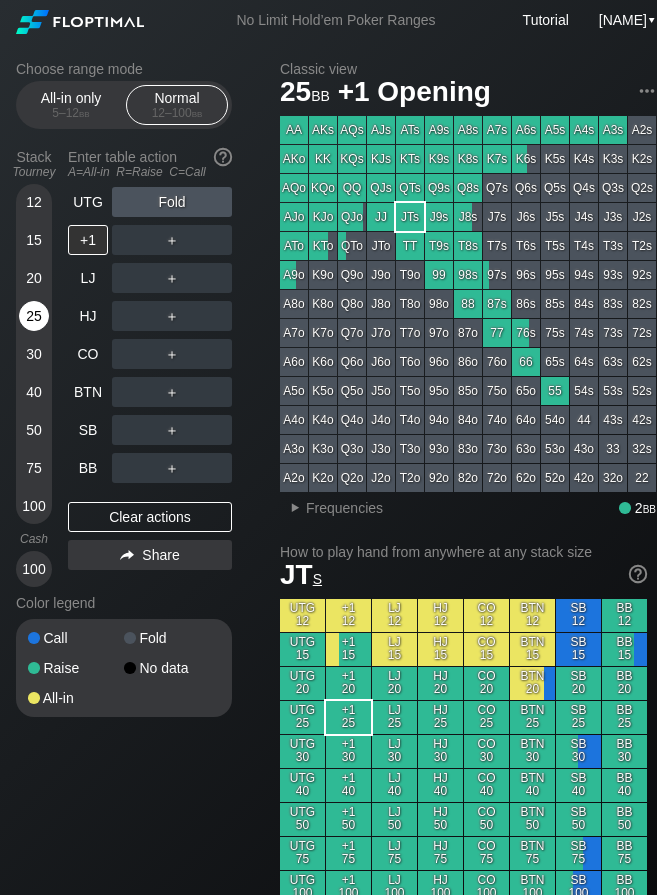 click on "25" at bounding box center [34, 316] 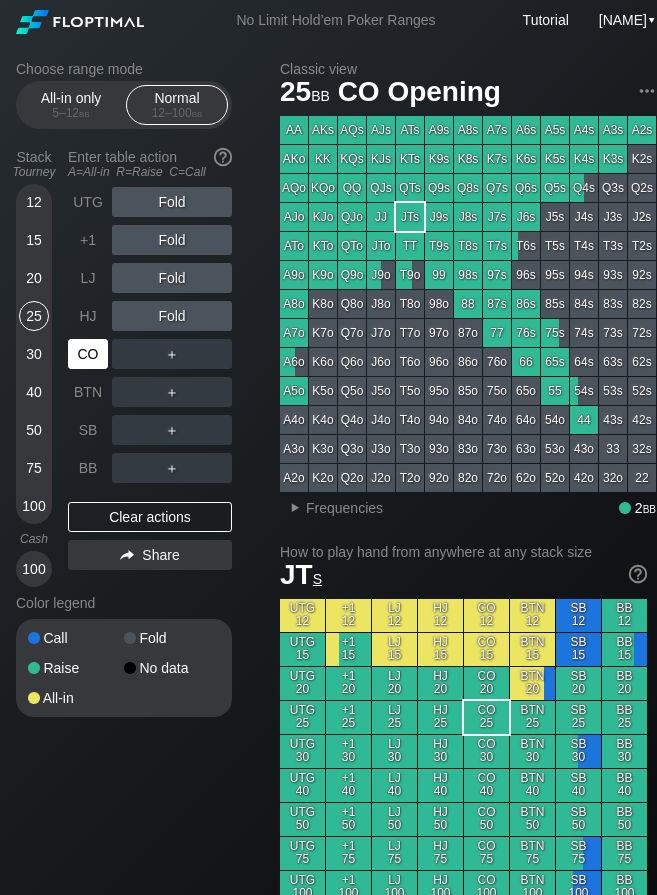 click on "CO" at bounding box center [88, 354] 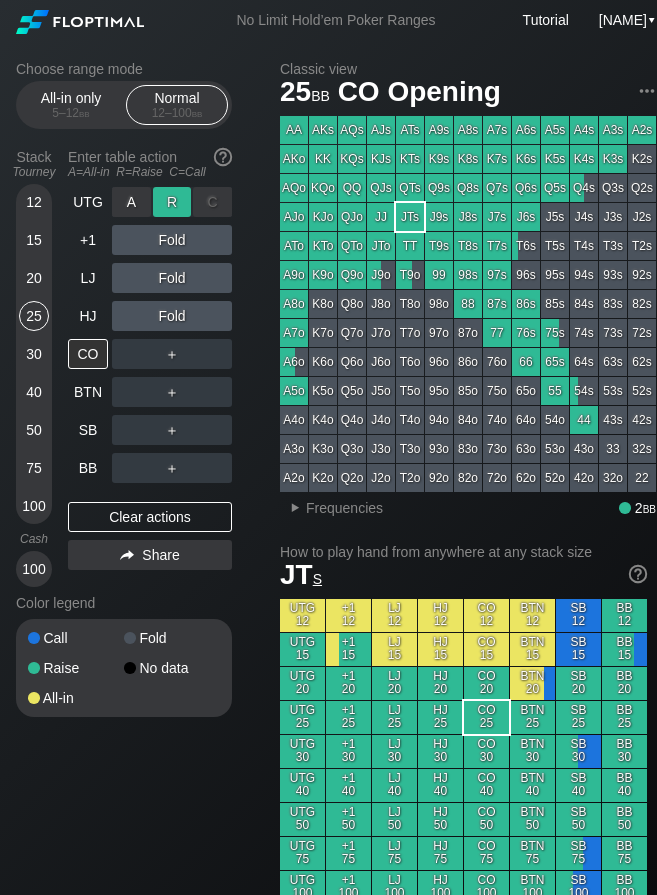click on "R ✕" at bounding box center (172, 202) 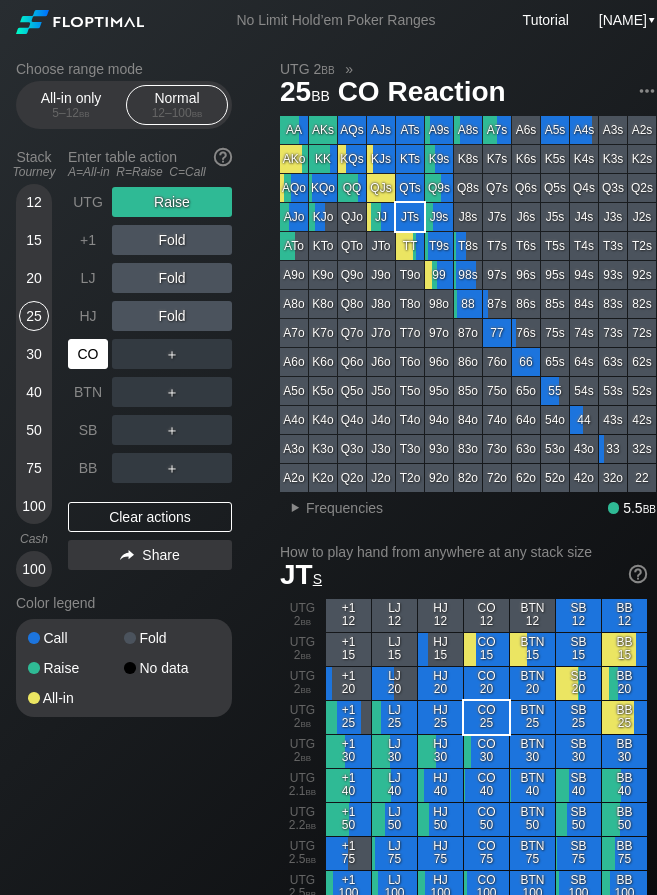 click on "CO" at bounding box center (88, 354) 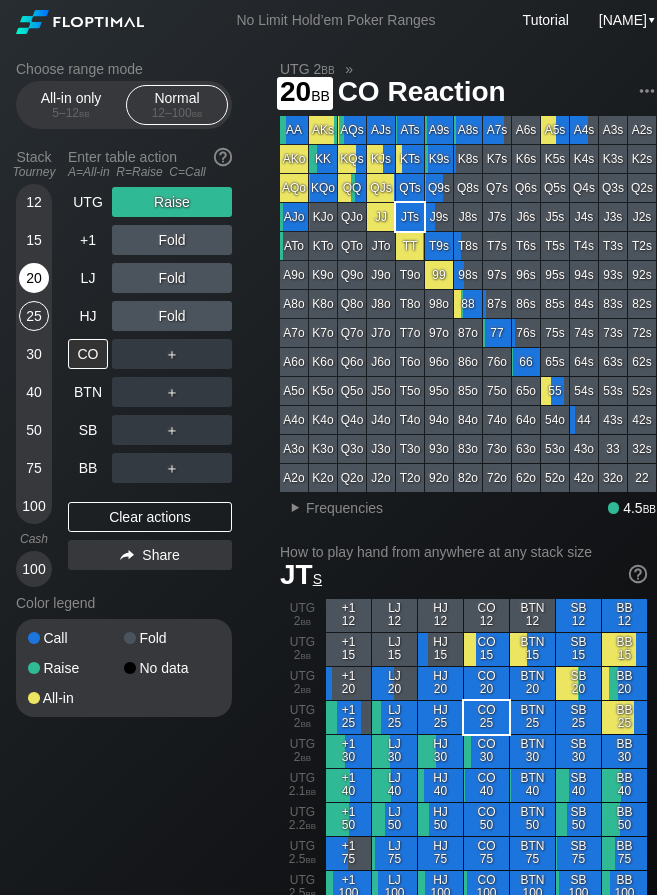 click on "20" at bounding box center [34, 278] 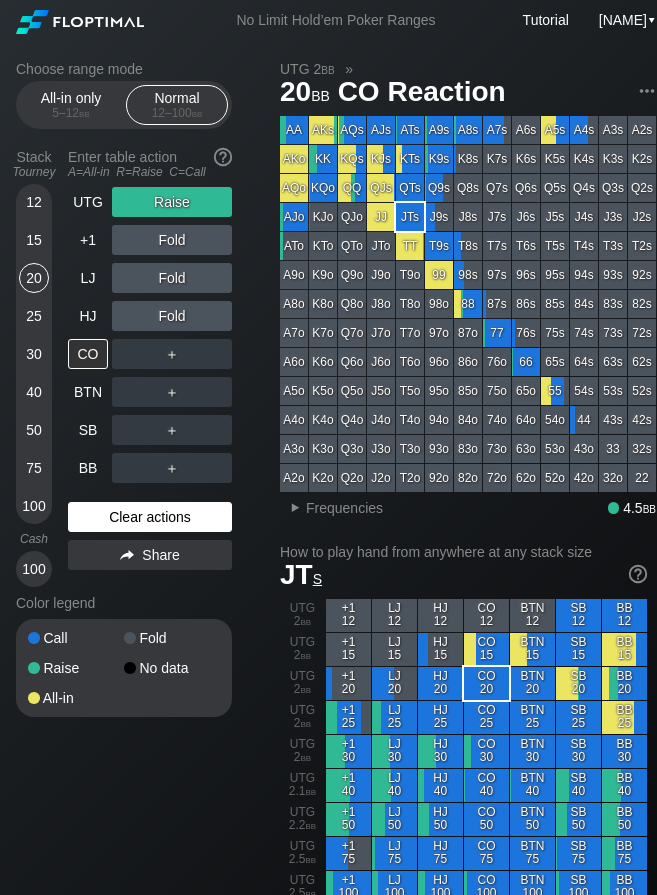 click on "Clear actions" at bounding box center [150, 517] 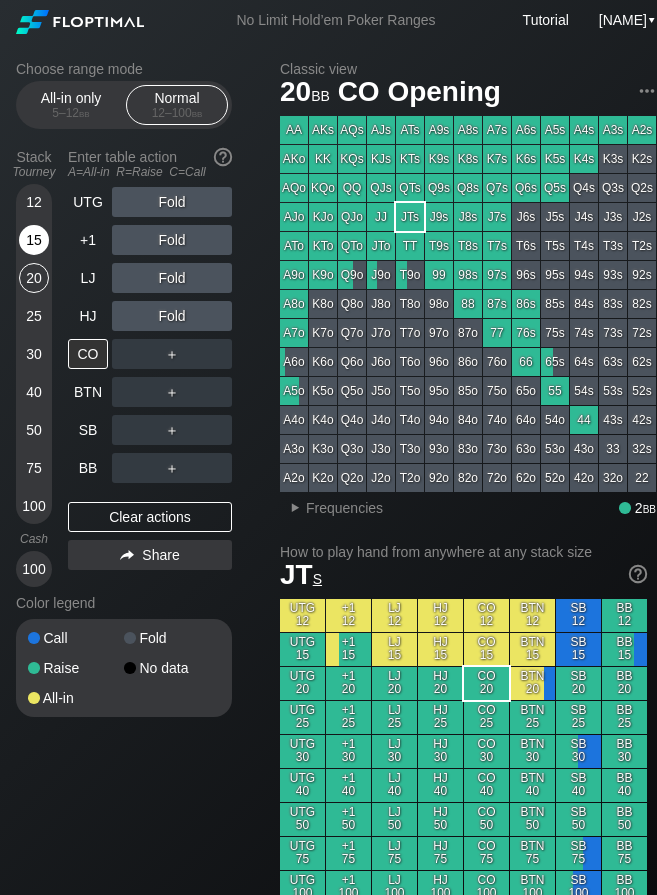 click on "15" at bounding box center (34, 240) 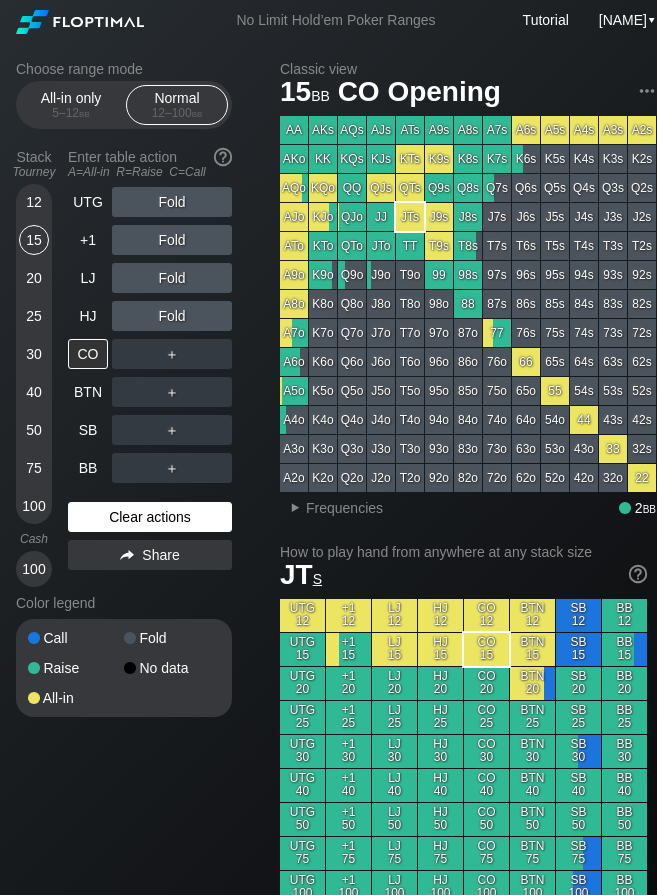 click on "Clear actions" at bounding box center (150, 517) 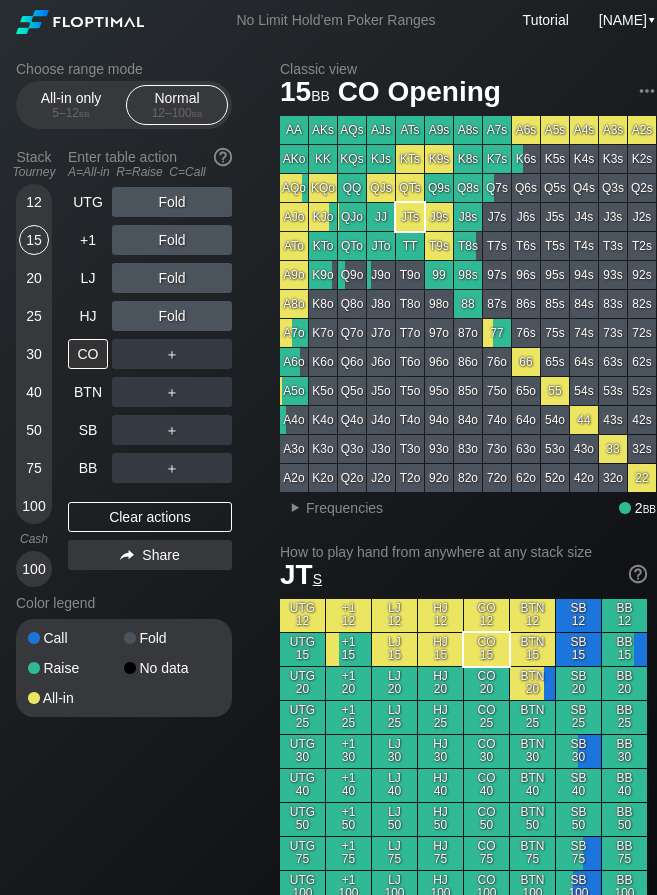click on "12" at bounding box center (34, 202) 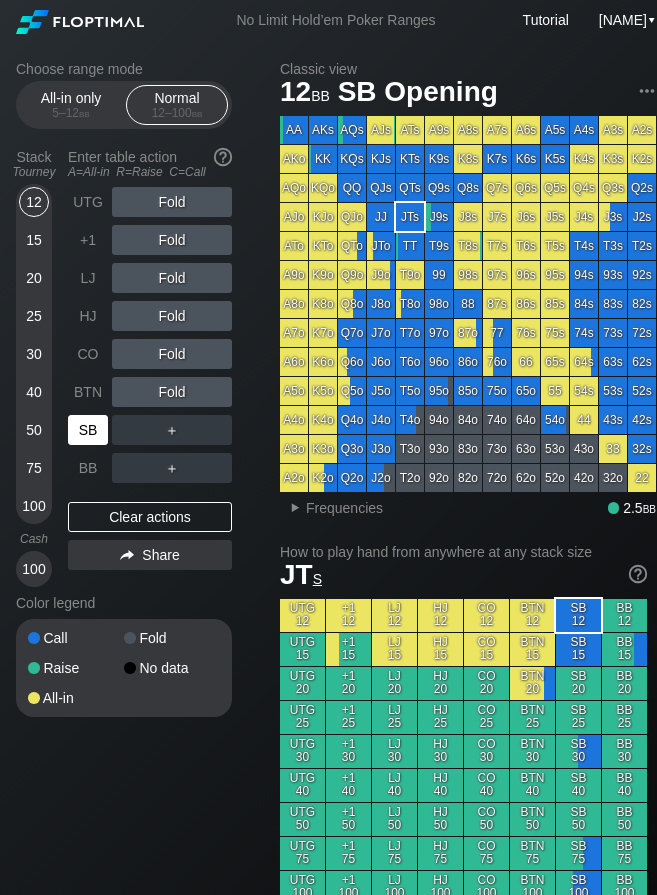 click on "SB" at bounding box center [88, 430] 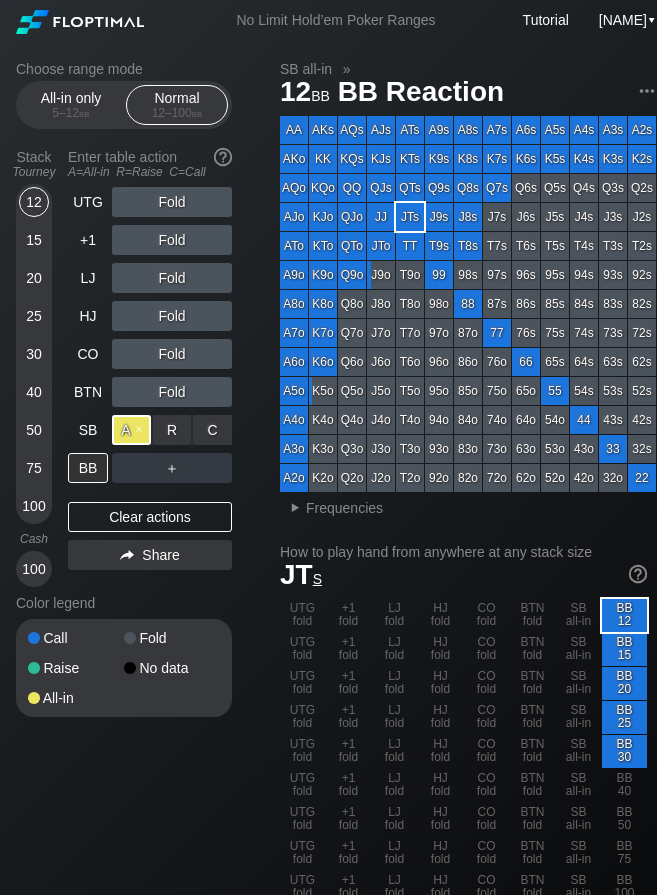 click on "A ✕" at bounding box center (131, 430) 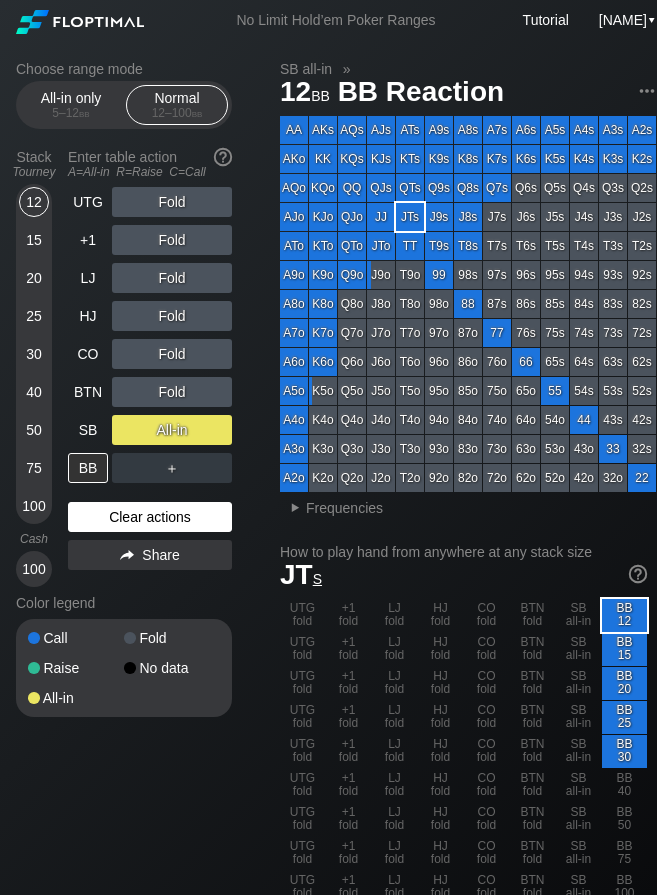 click on "Clear actions" at bounding box center [150, 517] 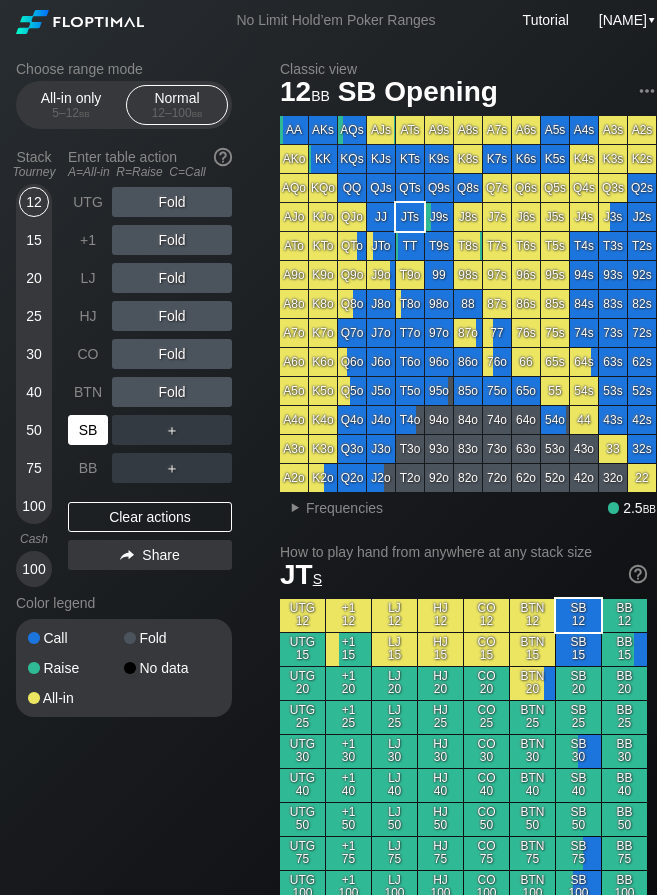 click on "SB" at bounding box center [88, 430] 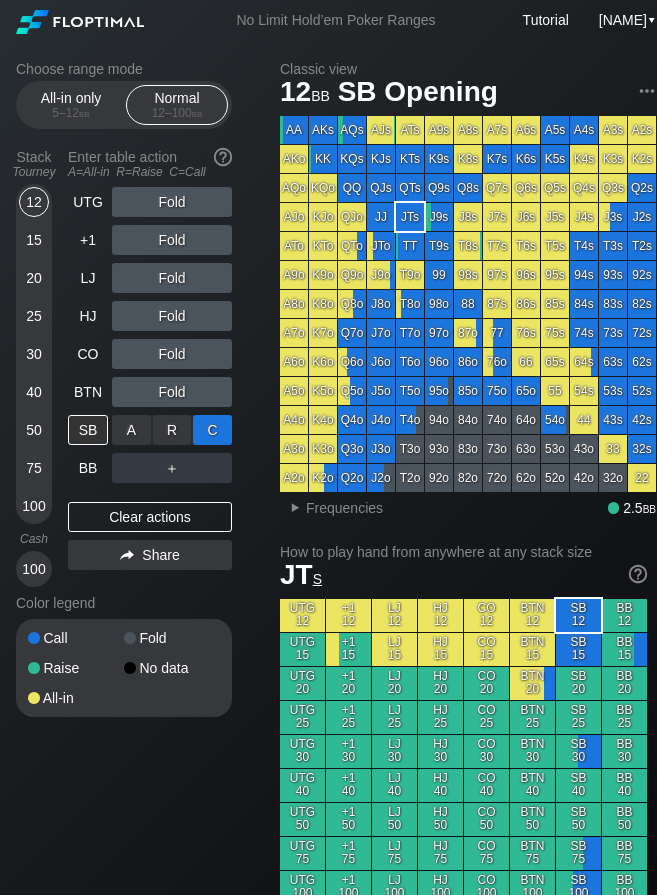 click on "C ✕" at bounding box center (212, 430) 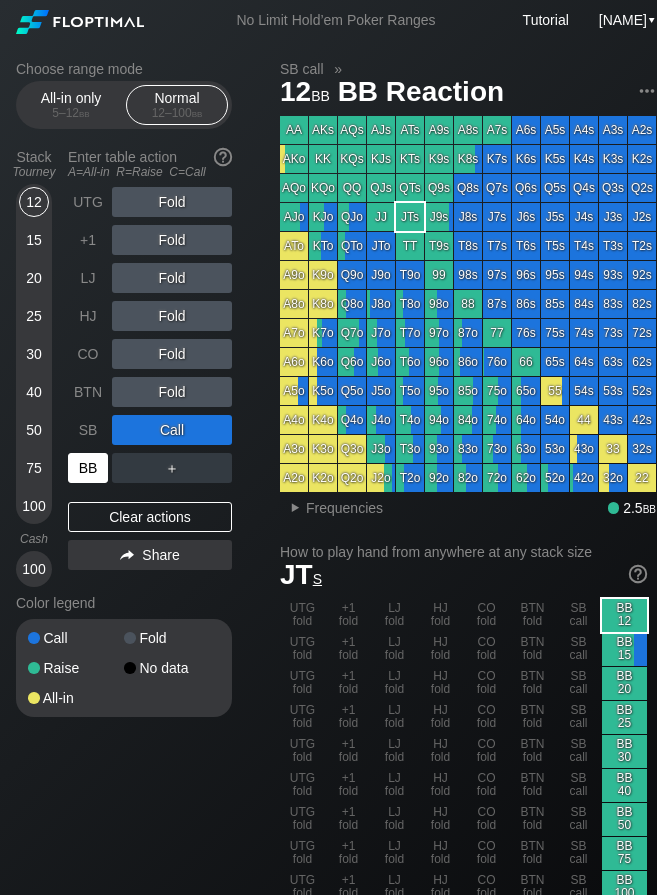click on "BB" at bounding box center (88, 468) 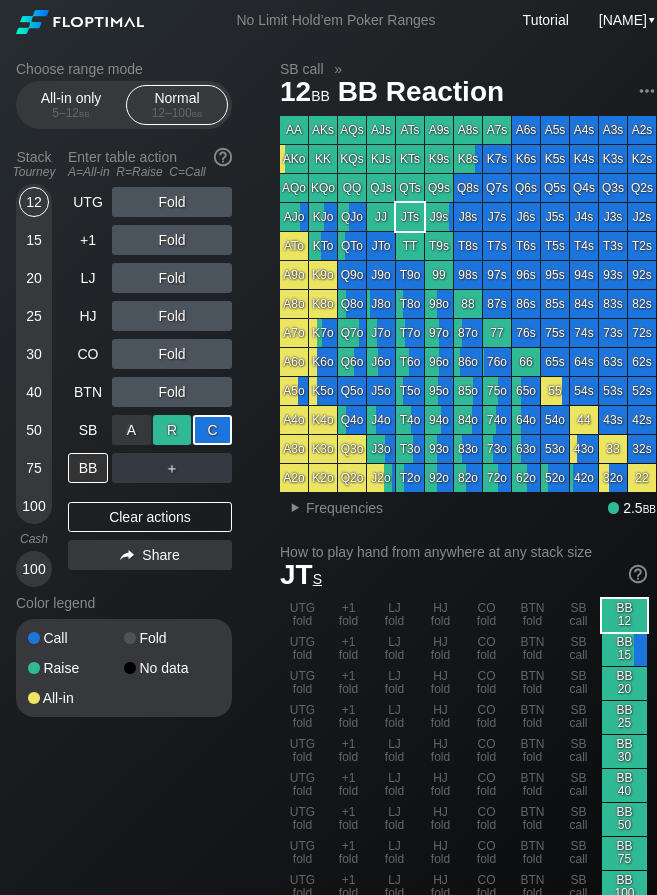 click on "R ✕" at bounding box center [172, 430] 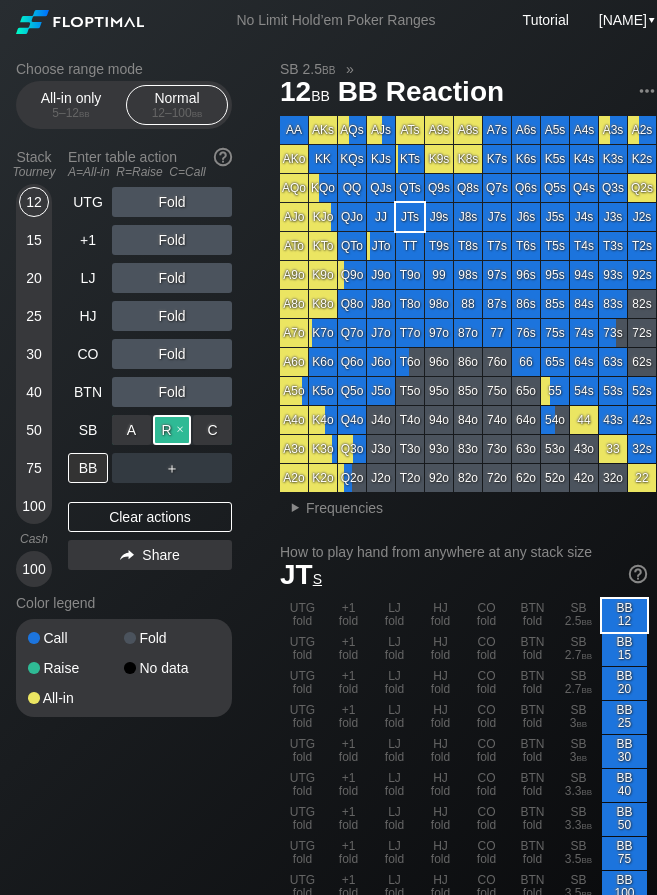 click on "R ✕" at bounding box center (172, 430) 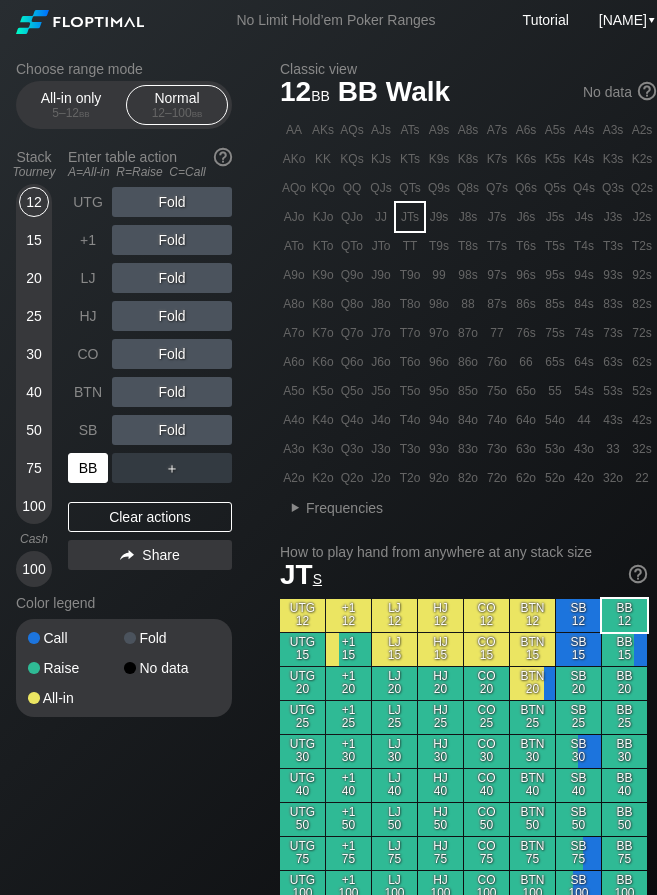 click on "BB" at bounding box center [88, 468] 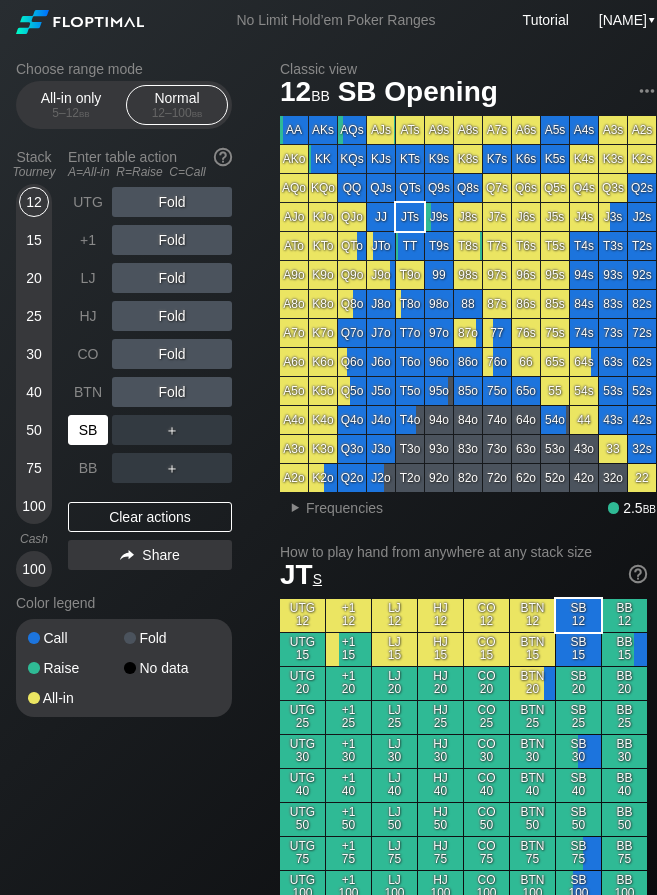 click on "SB" at bounding box center [88, 430] 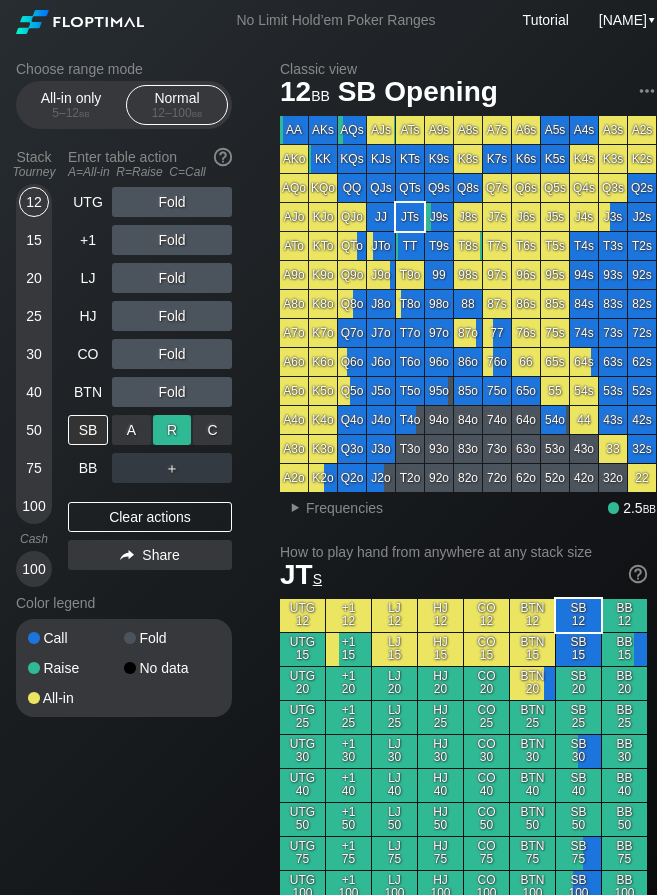 click on "R ✕" at bounding box center (172, 430) 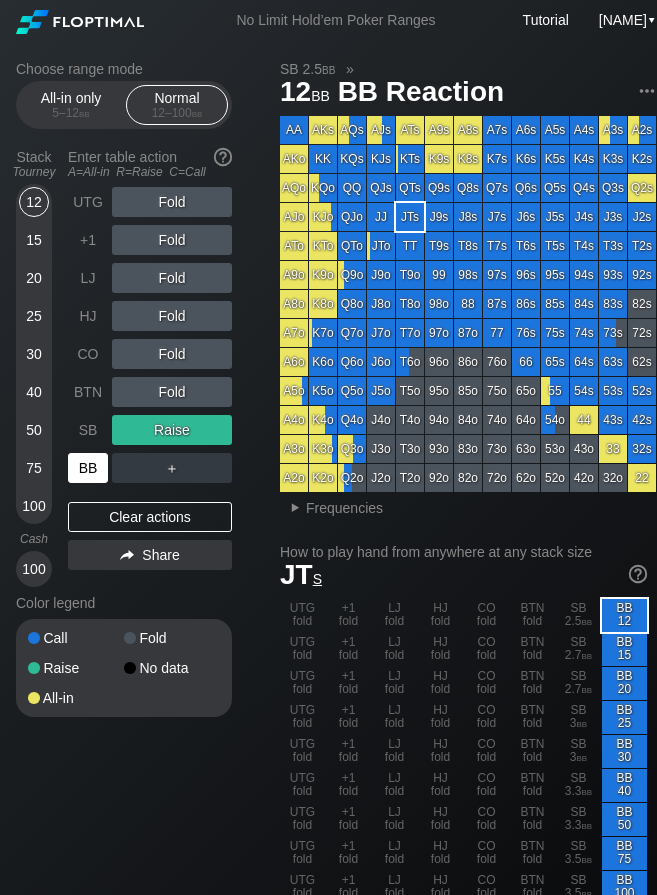 click on "BB" at bounding box center [88, 468] 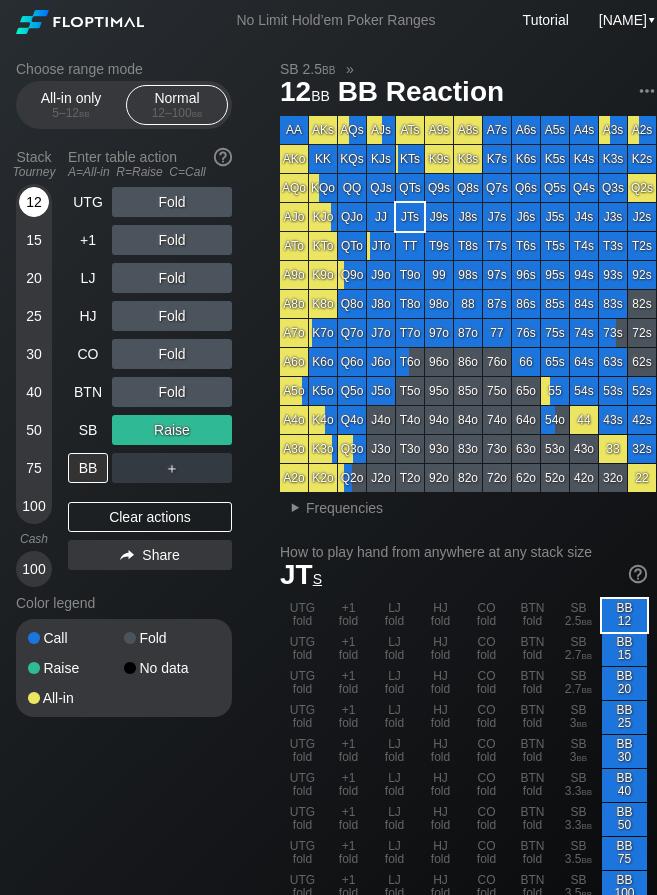click on "12" at bounding box center [34, 202] 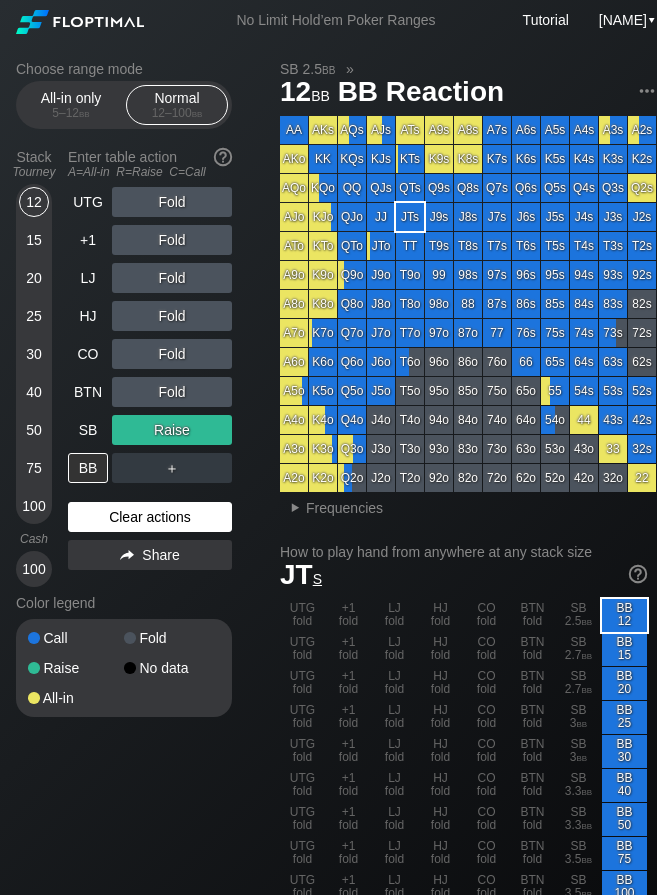click on "Clear actions" at bounding box center [150, 517] 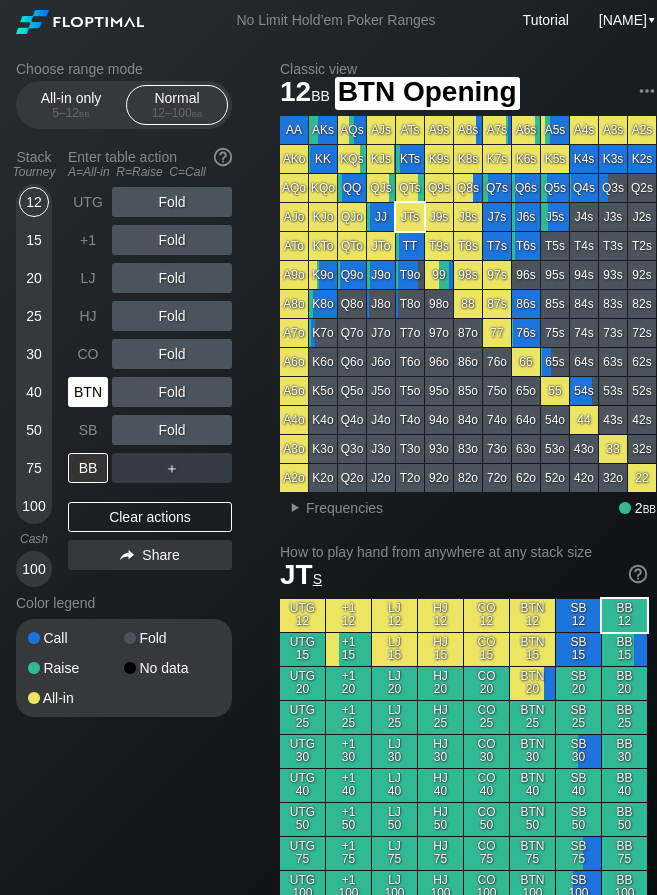click on "BTN" at bounding box center [88, 392] 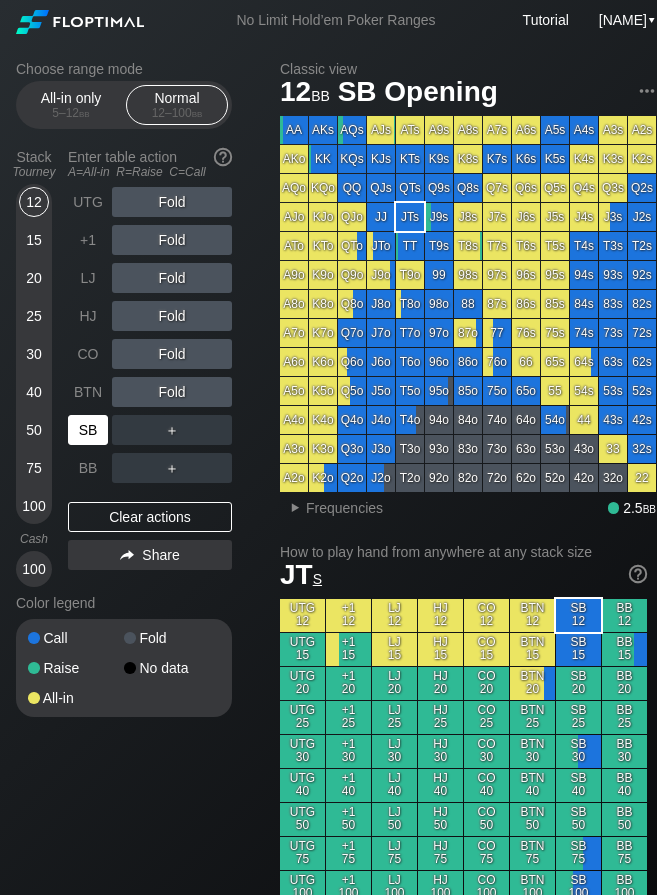 click on "SB" at bounding box center (88, 430) 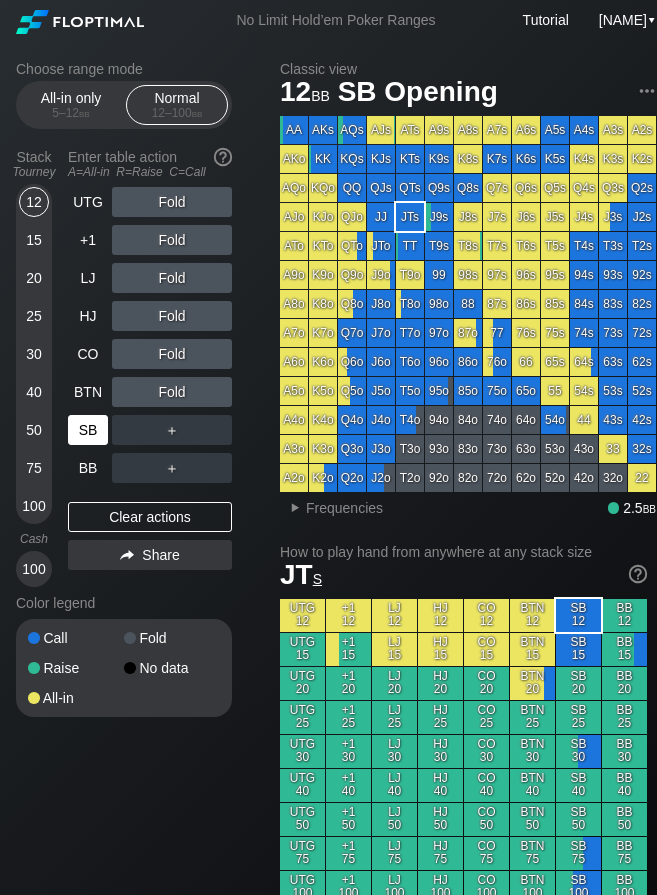 click on "SB" at bounding box center (88, 430) 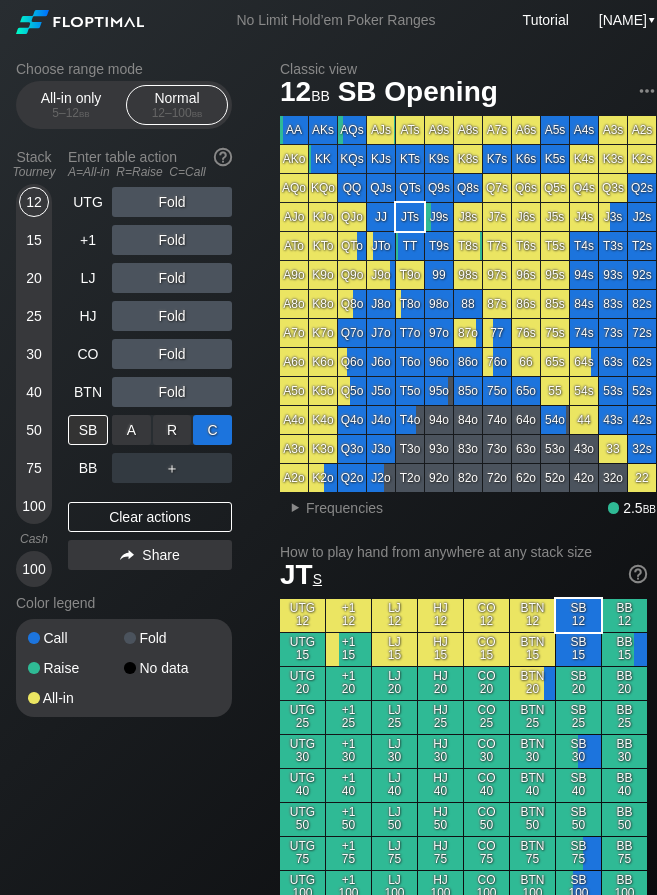 click on "C ✕" at bounding box center (212, 430) 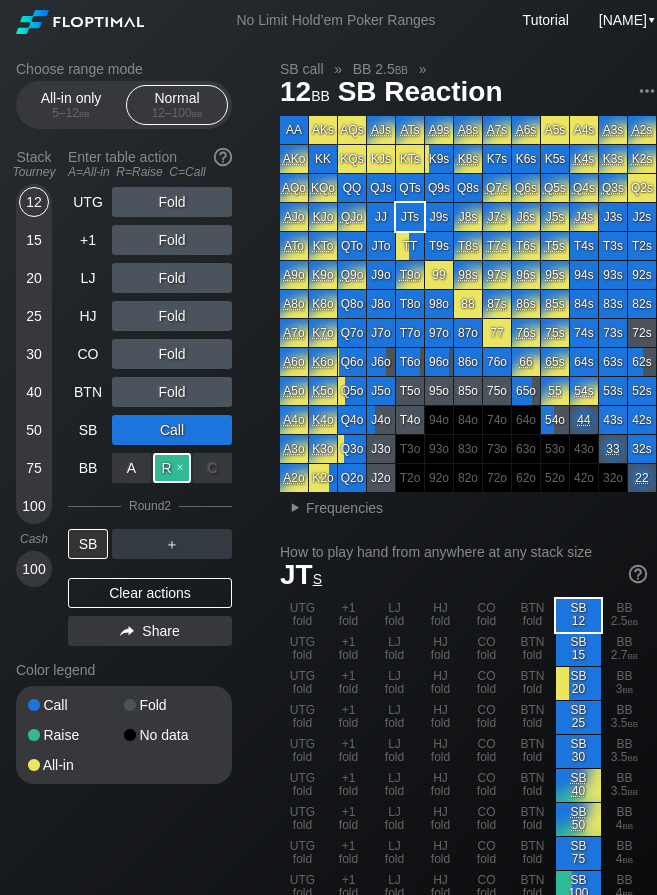 click on "R ✕" at bounding box center (172, 468) 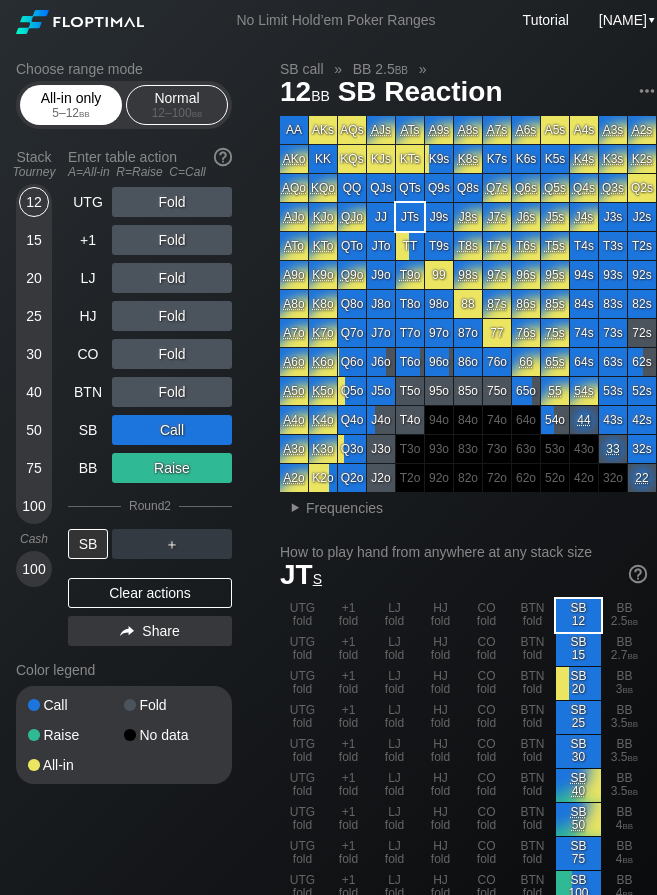 click on "5 – 12 bb" at bounding box center (71, 113) 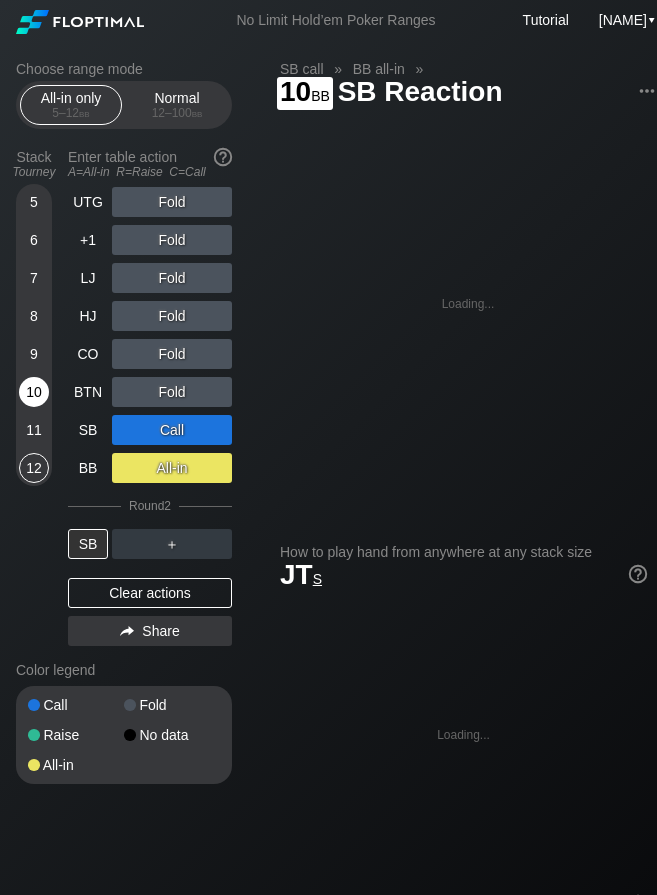 click on "10" at bounding box center [34, 392] 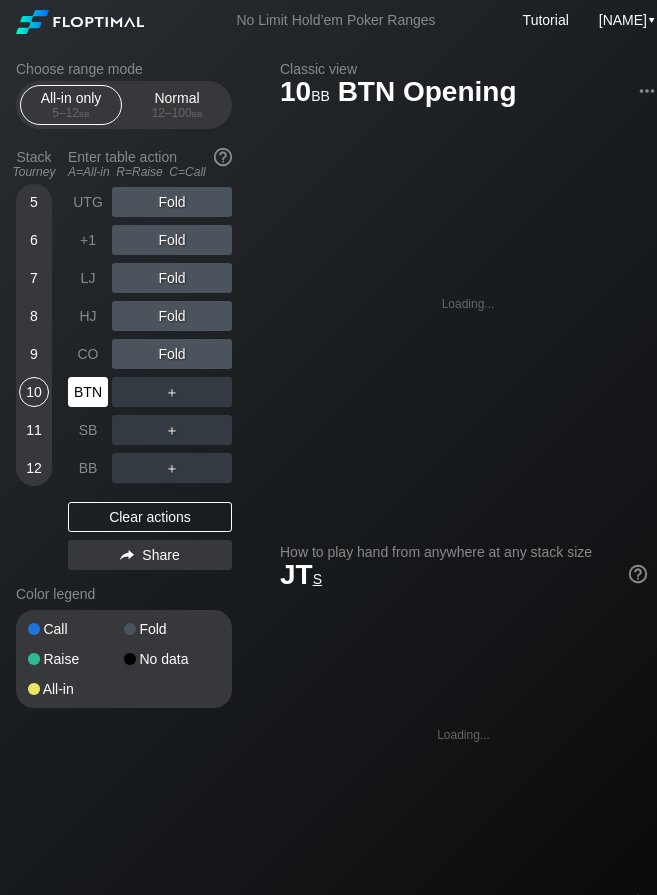 click on "BTN" at bounding box center (88, 392) 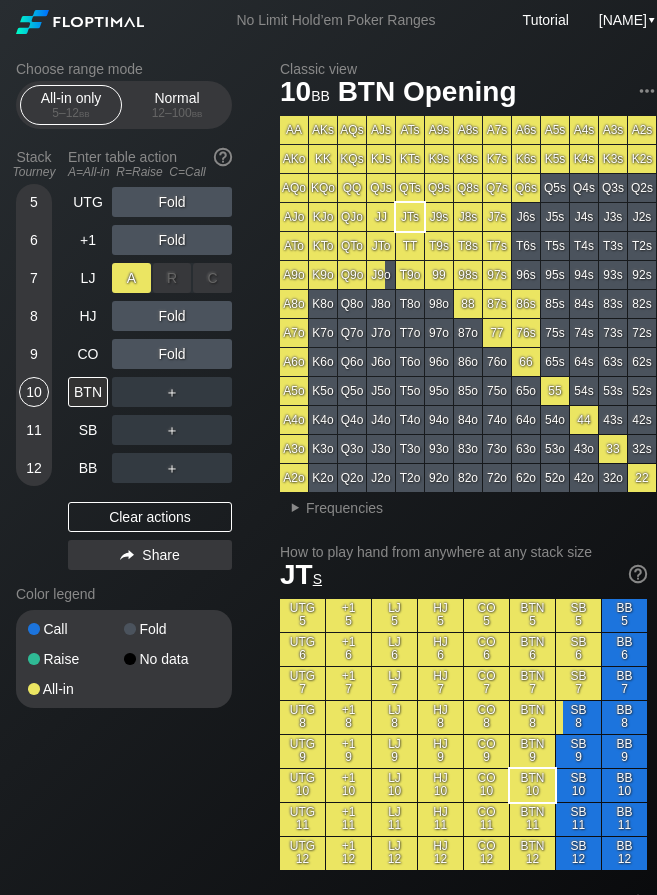 click on "A ✕" at bounding box center [131, 278] 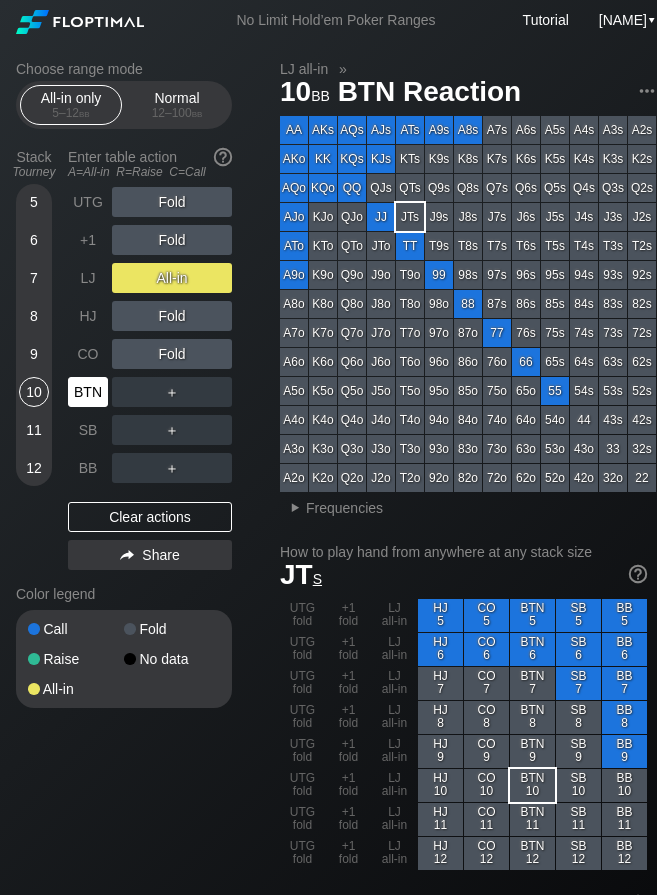 click on "BTN" at bounding box center (88, 392) 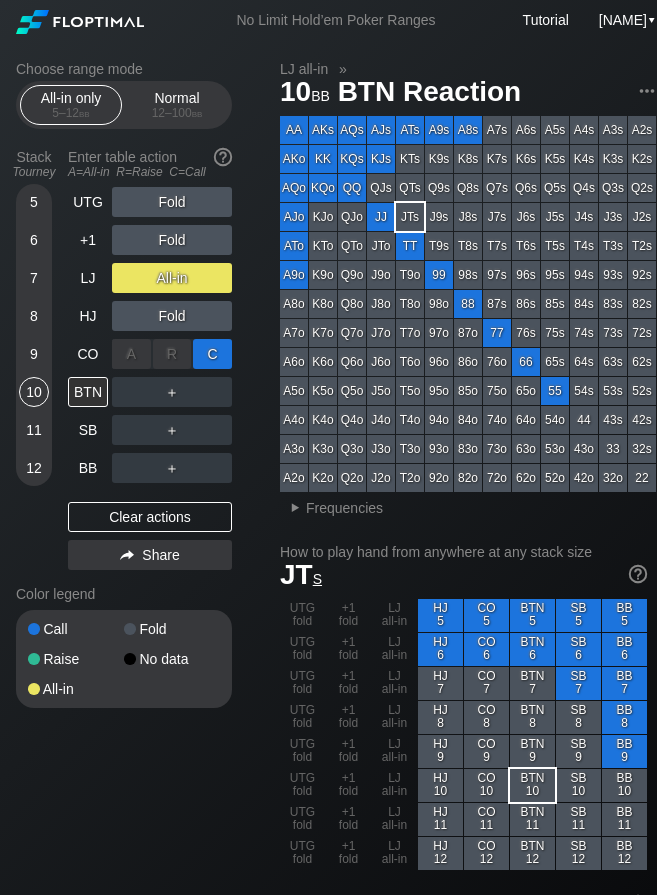 click on "C ✕" at bounding box center [212, 354] 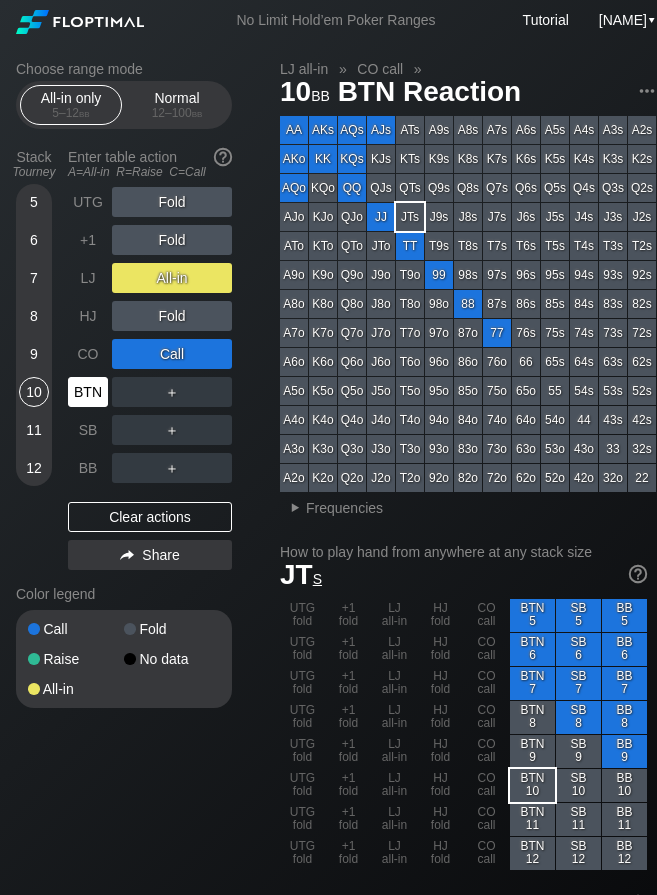 click on "BTN" at bounding box center [88, 392] 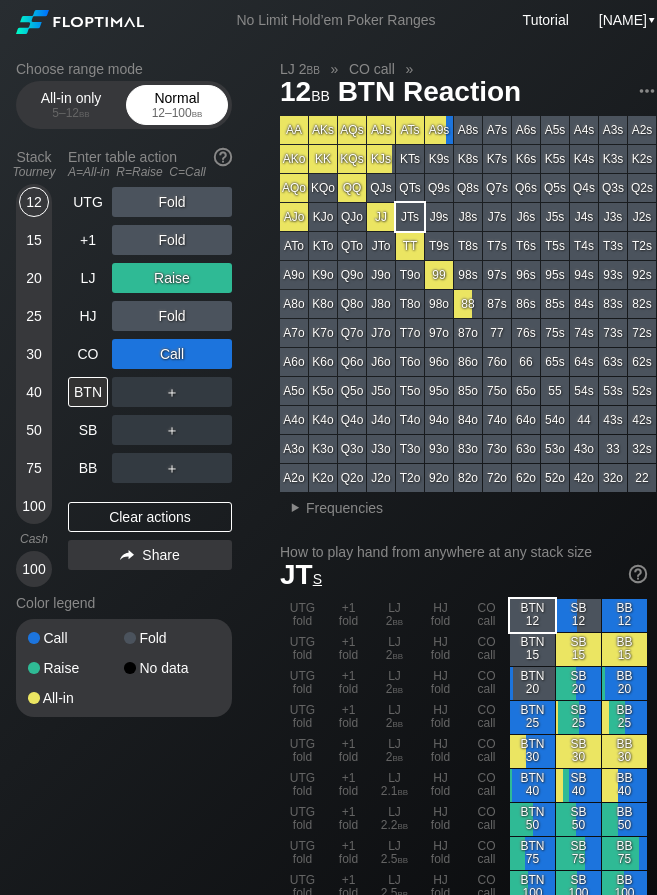 click on "12 – 100 bb" at bounding box center [177, 113] 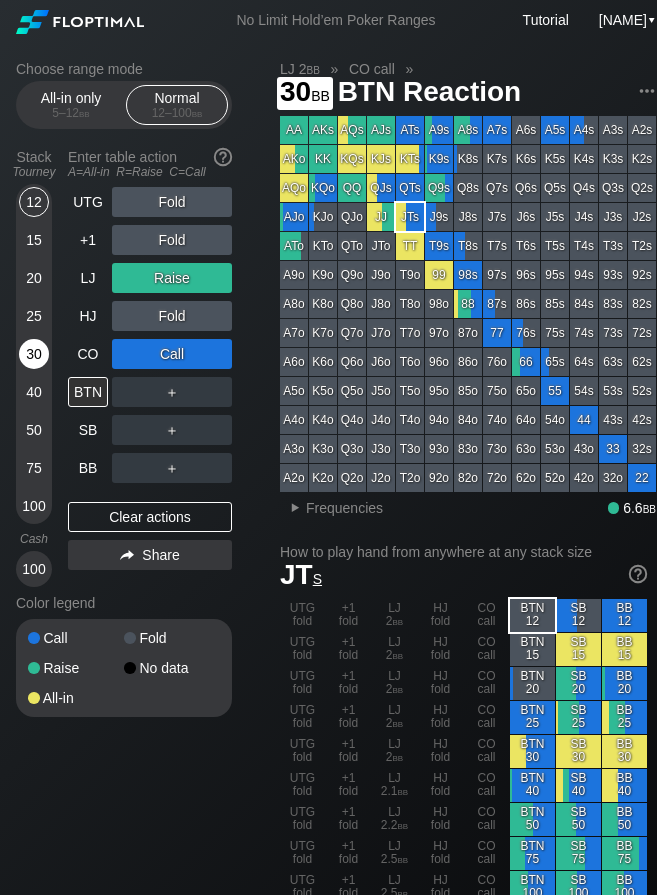 click on "30" at bounding box center (34, 354) 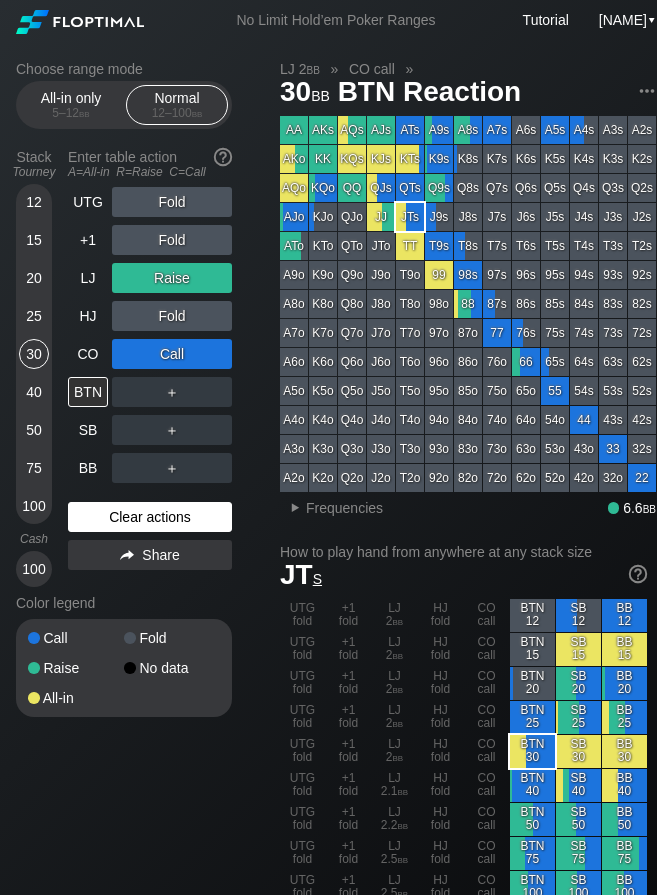 click on "Clear actions" at bounding box center (150, 517) 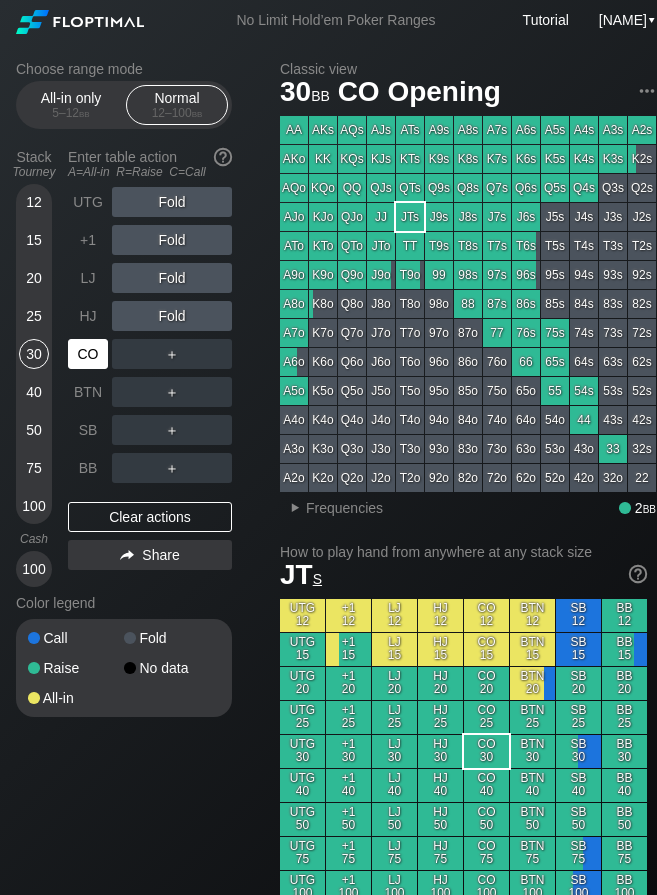click on "CO" at bounding box center [88, 354] 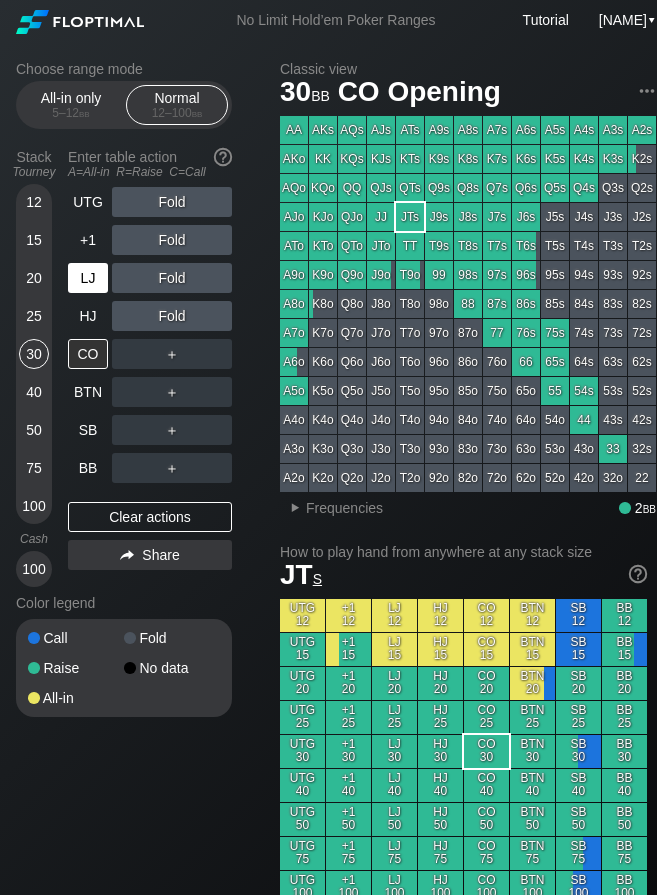 click on "LJ" at bounding box center [88, 278] 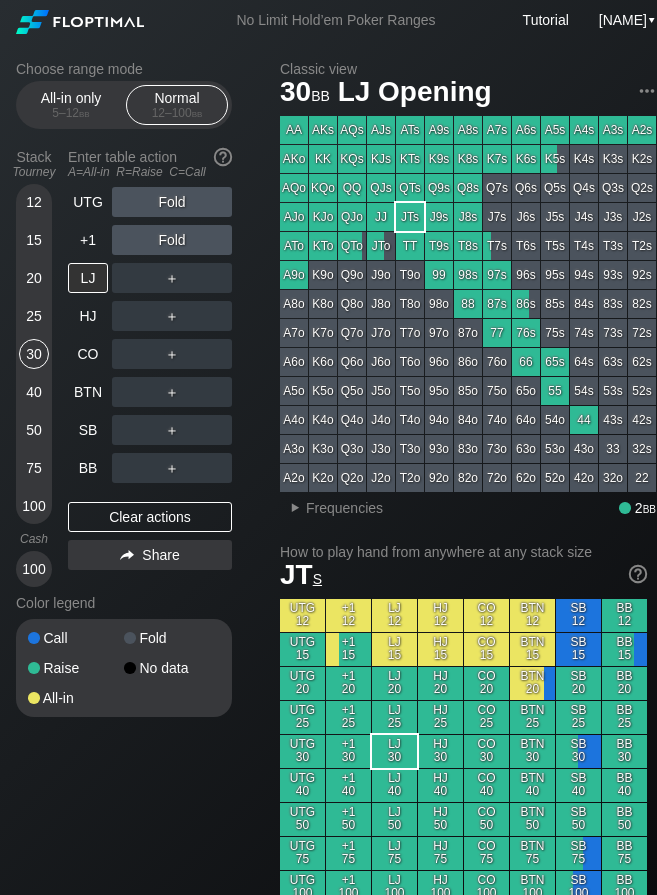 click on "20" at bounding box center (34, 278) 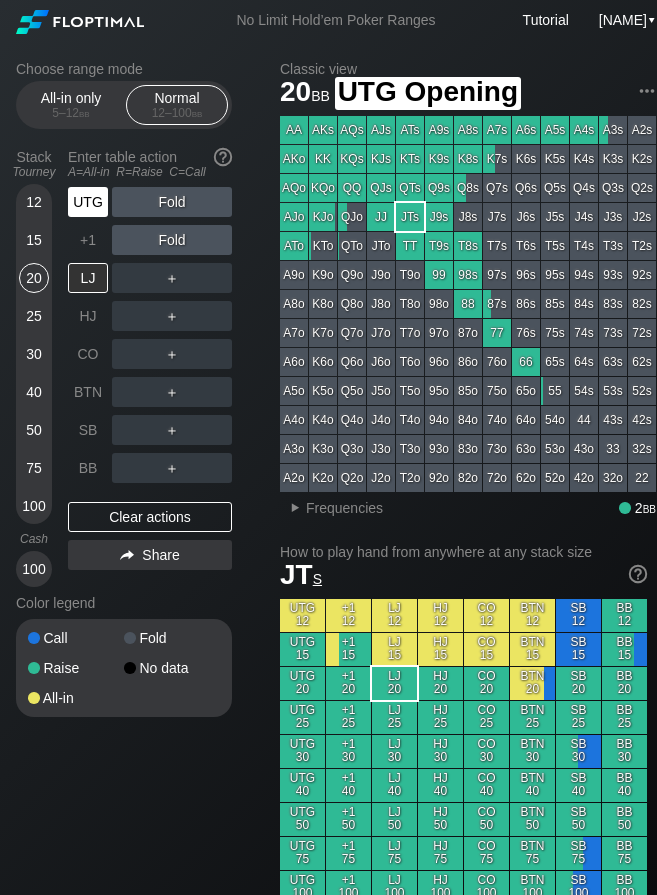 click on "UTG" at bounding box center [88, 202] 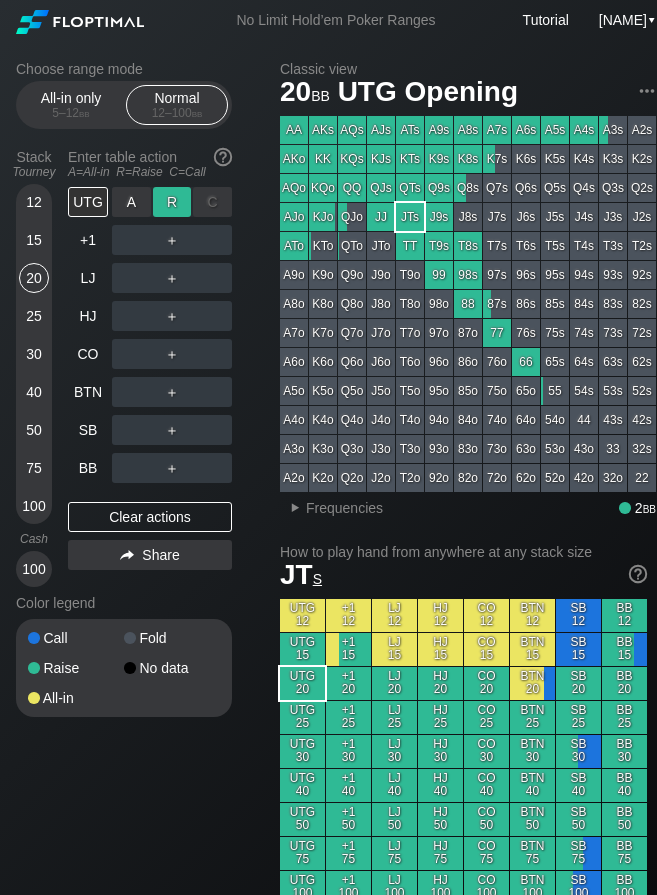 click on "R ✕" at bounding box center (172, 202) 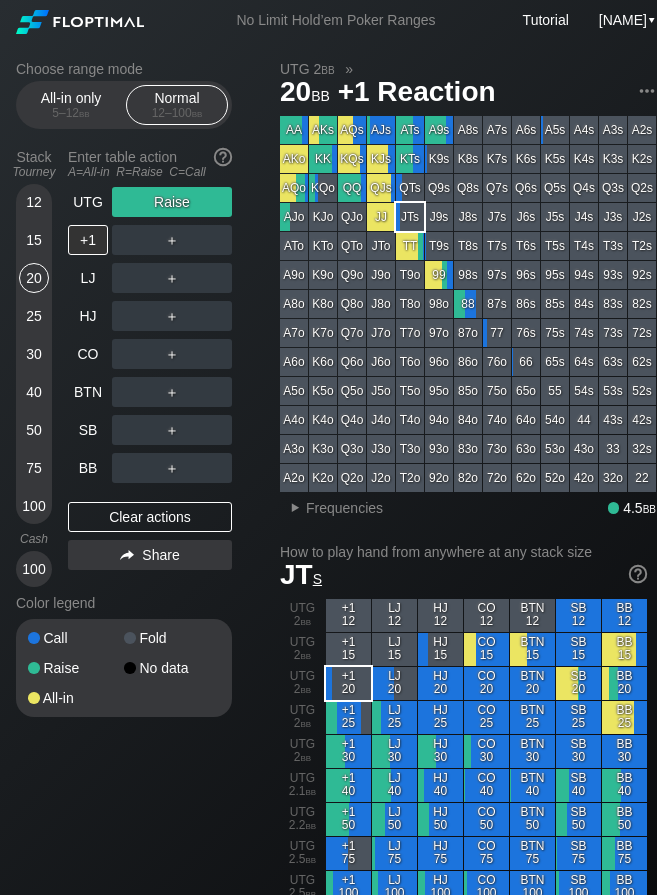 click on "25" at bounding box center [34, 316] 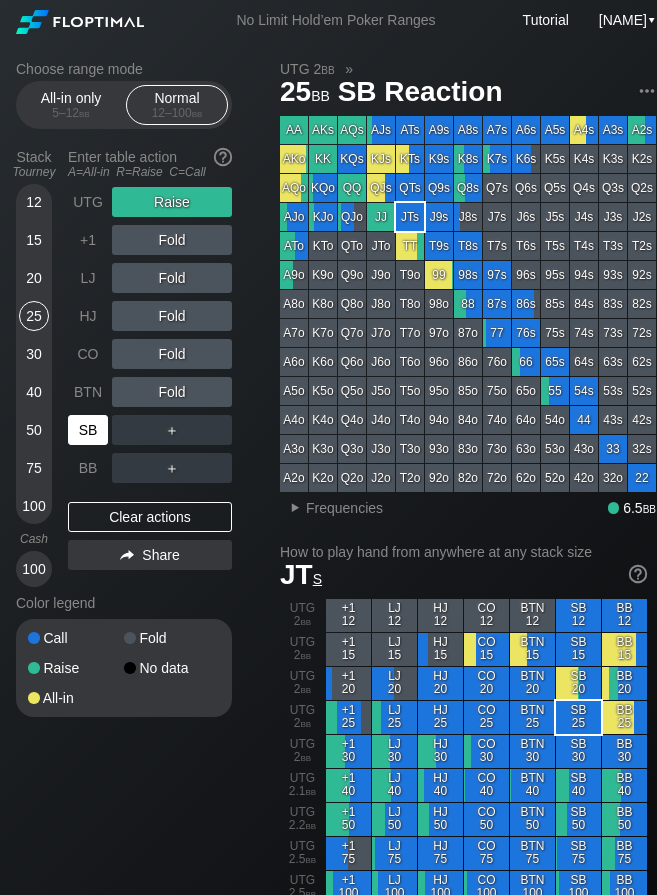 click on "SB" at bounding box center (88, 430) 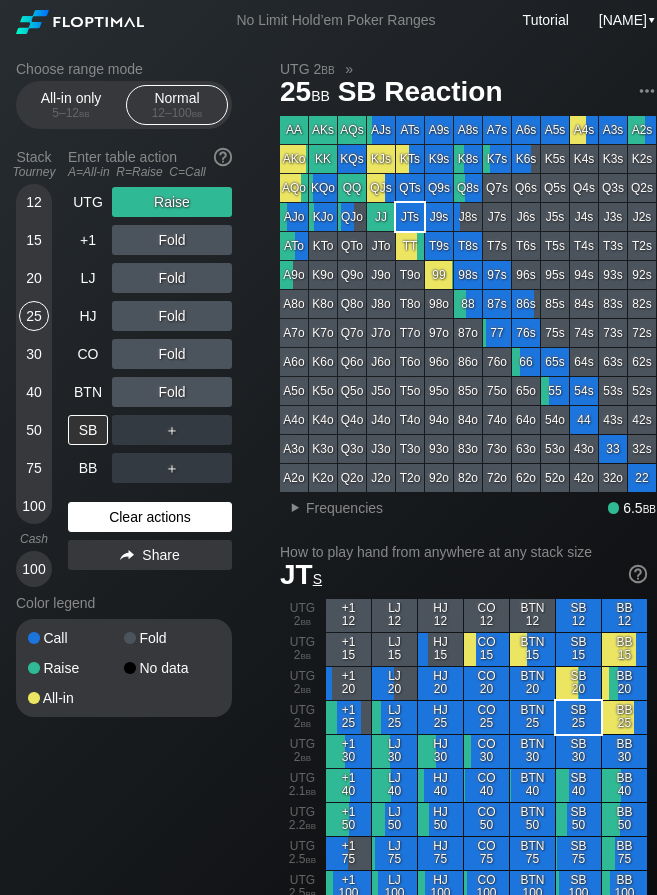click on "Clear actions" at bounding box center (150, 517) 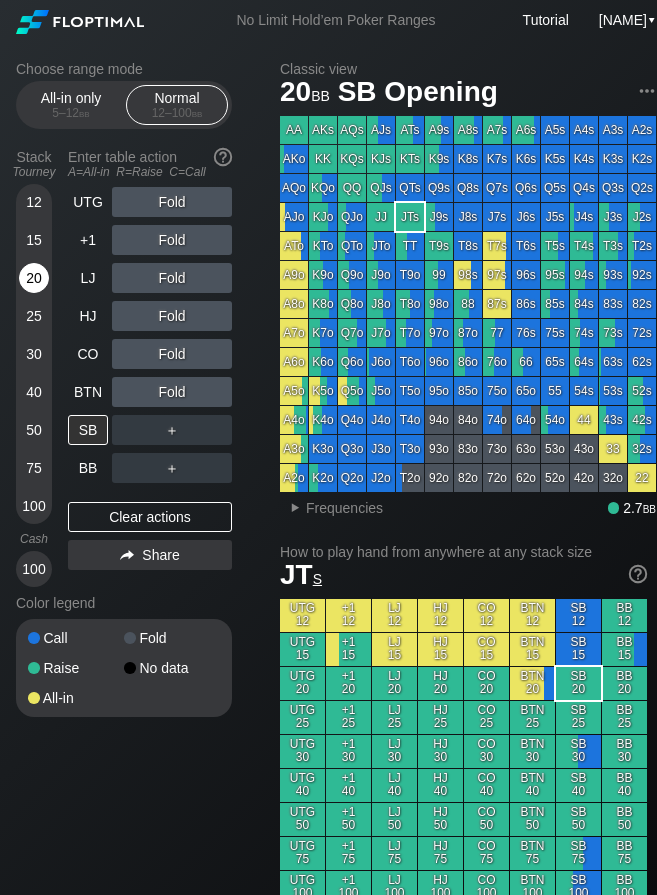 click on "20" at bounding box center (34, 278) 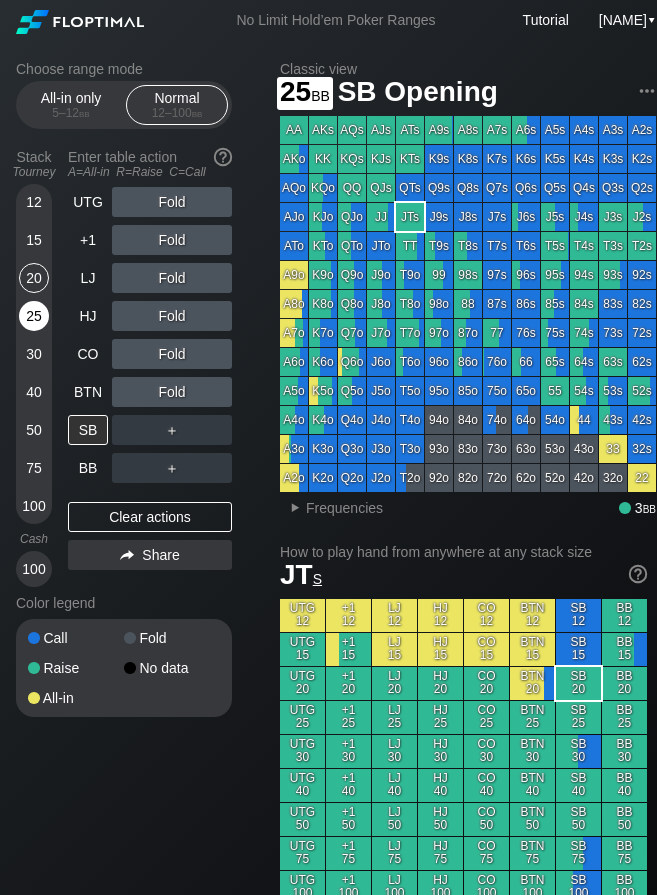 click on "25" at bounding box center (34, 316) 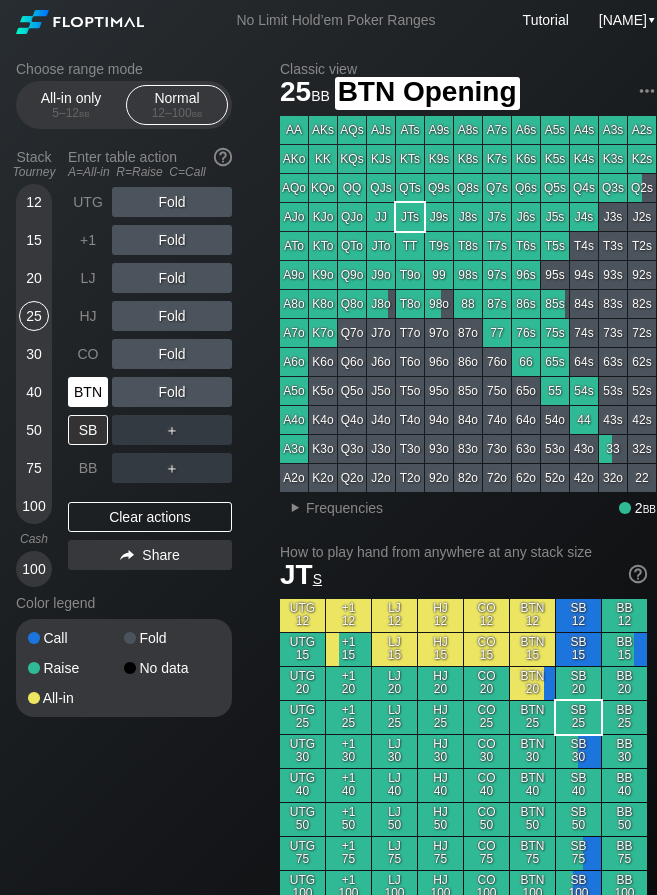 click on "BTN" at bounding box center [88, 392] 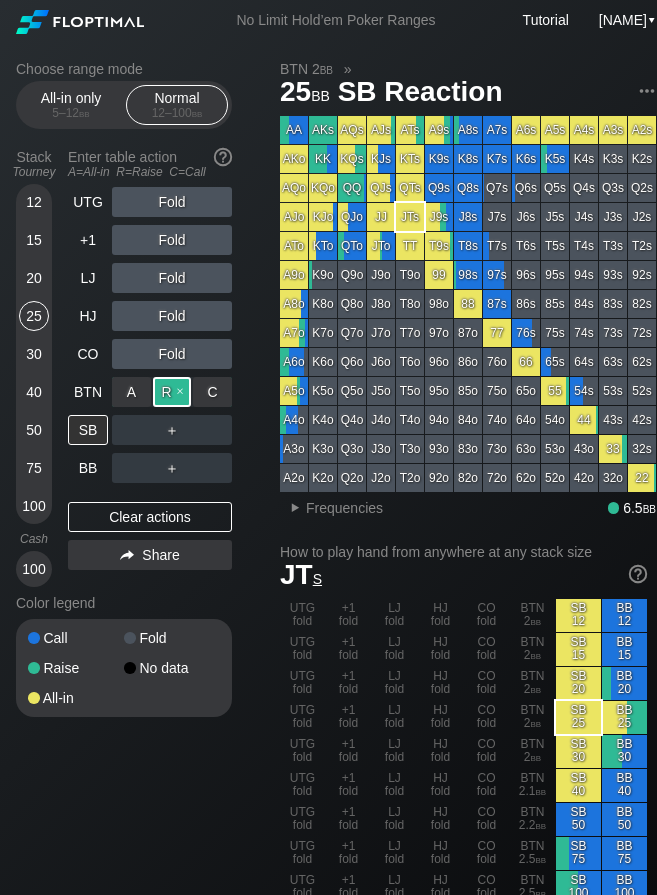 click on "R ✕" at bounding box center [172, 392] 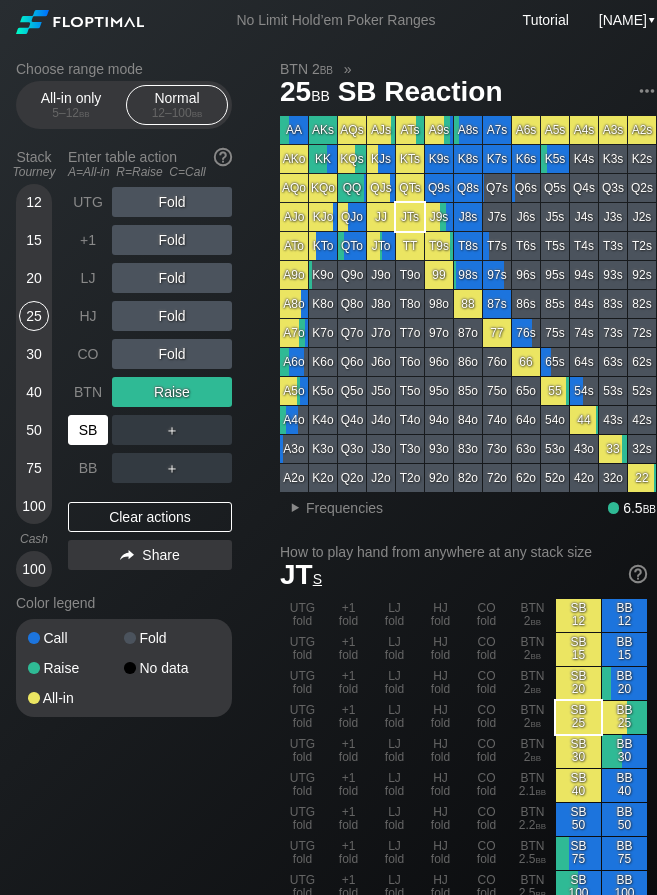 click on "SB" at bounding box center [88, 430] 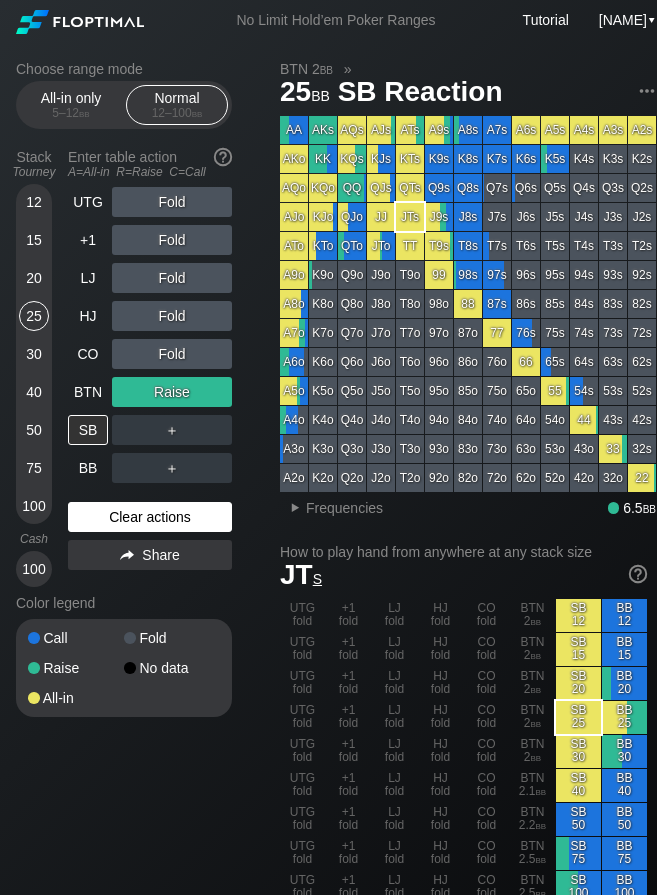 click on "Clear actions" at bounding box center (150, 517) 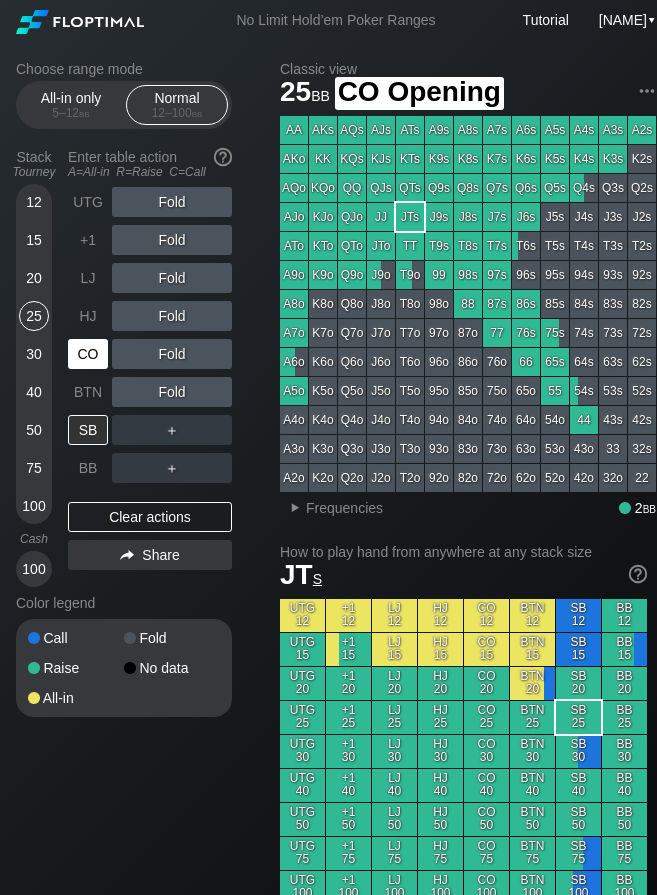 click on "CO" at bounding box center (88, 354) 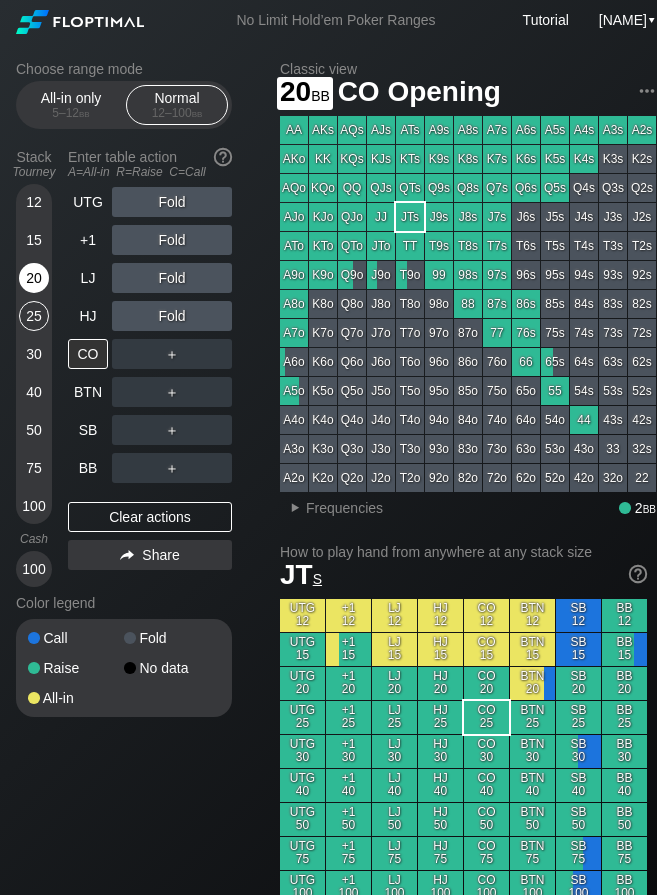 click on "20" at bounding box center (34, 278) 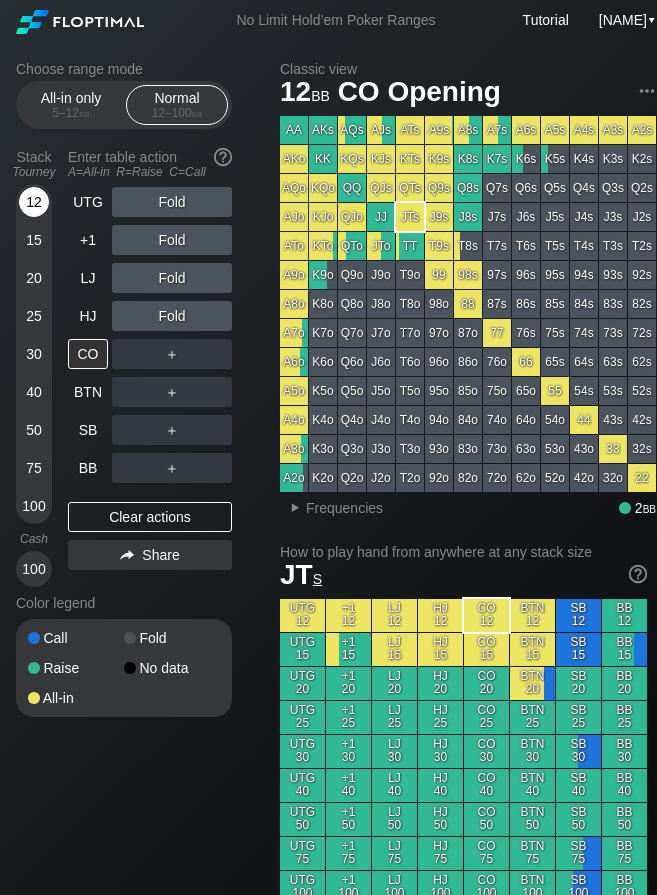 click on "12" at bounding box center [34, 202] 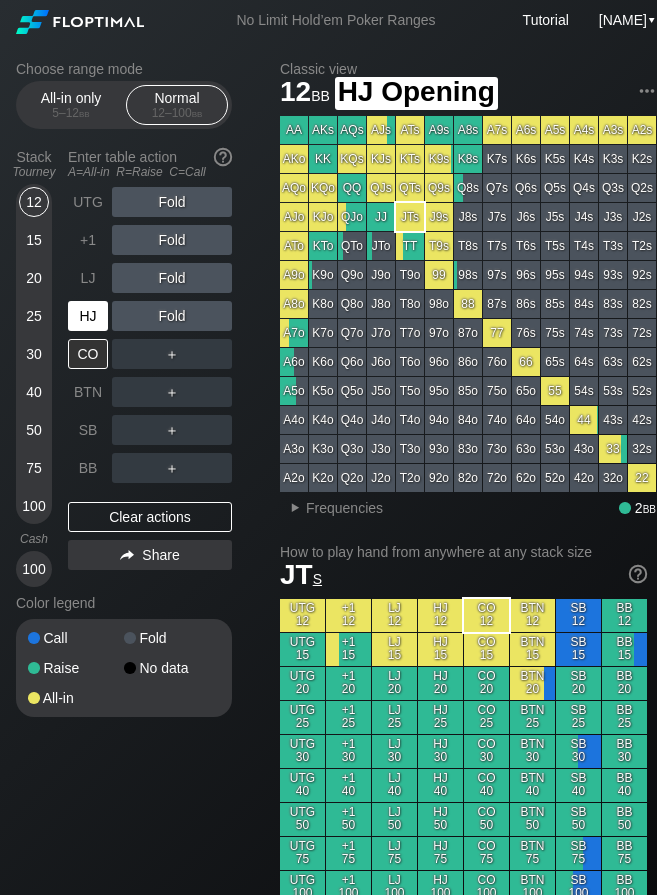 click on "HJ" at bounding box center (88, 316) 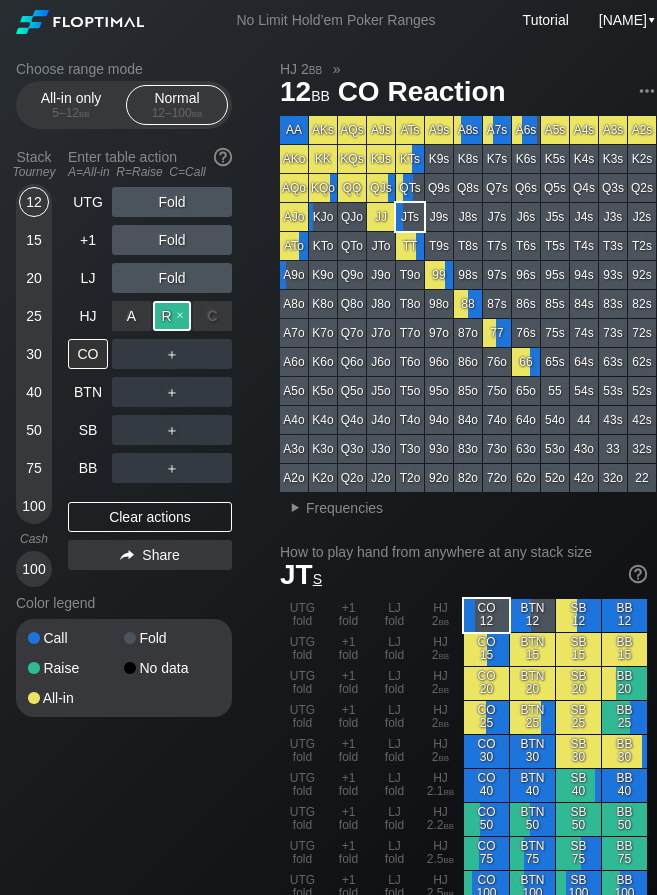 click on "R ✕" at bounding box center (172, 316) 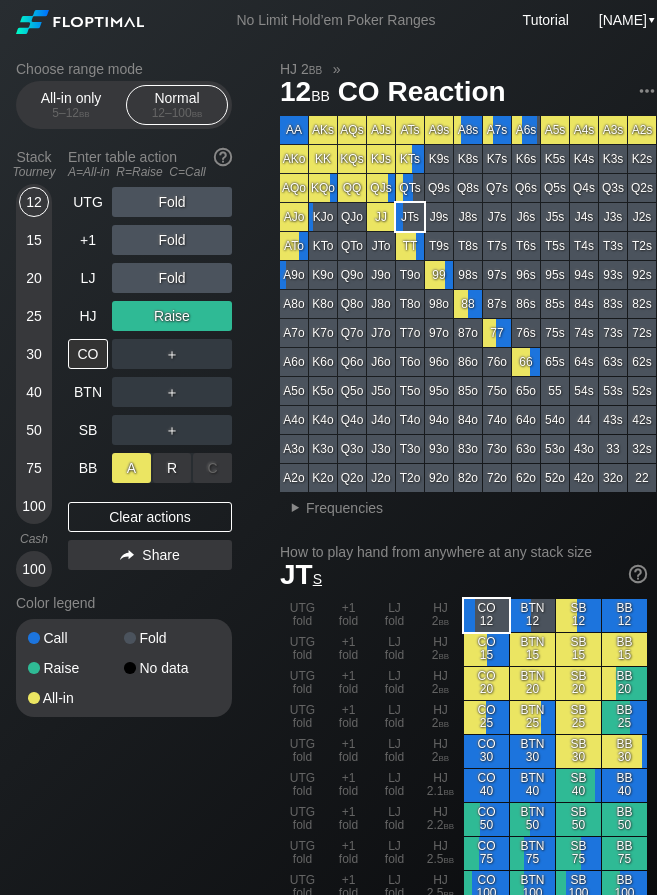 click on "A ✕" at bounding box center (131, 468) 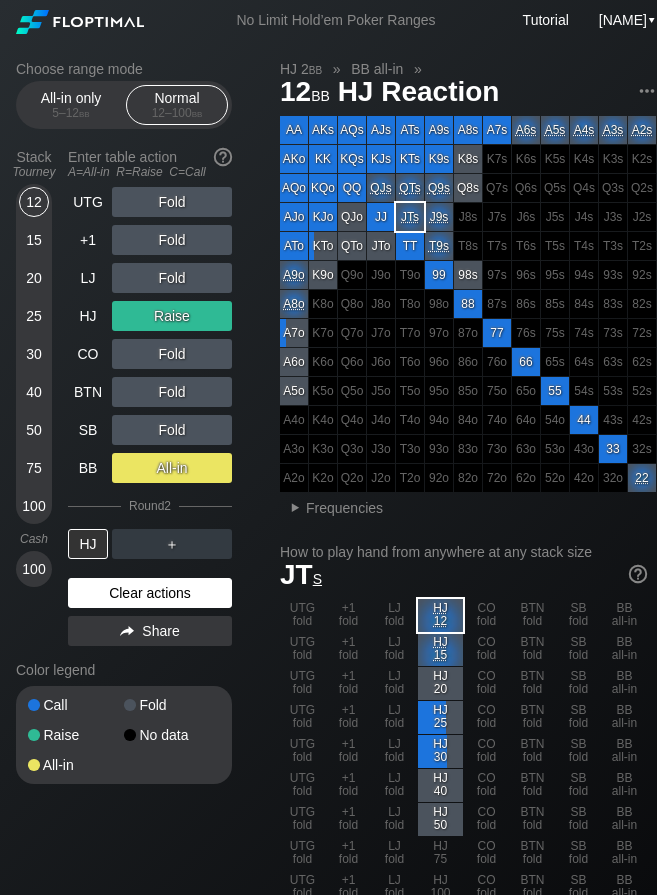 click on "Clear actions" at bounding box center (150, 593) 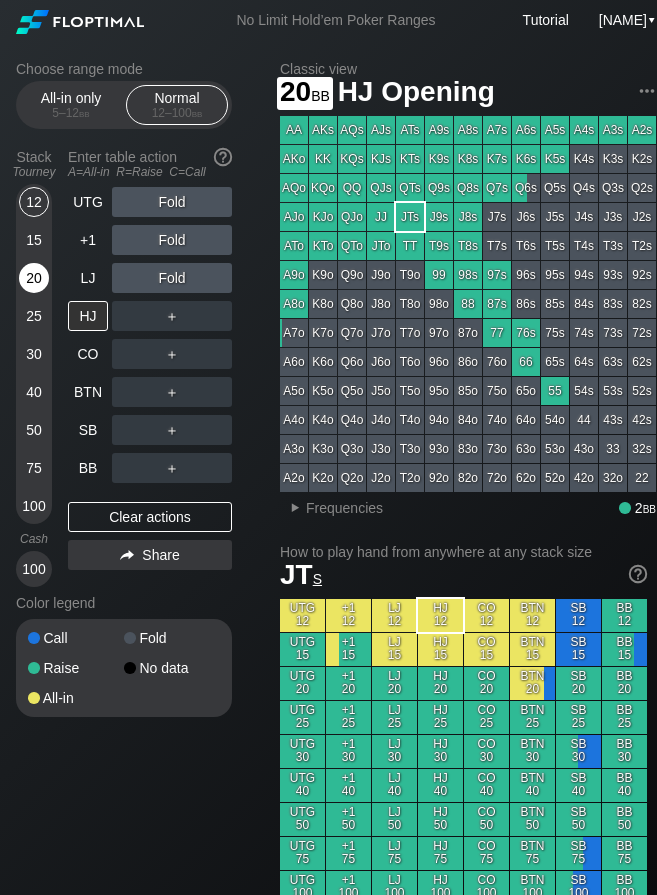 click on "20" at bounding box center [34, 278] 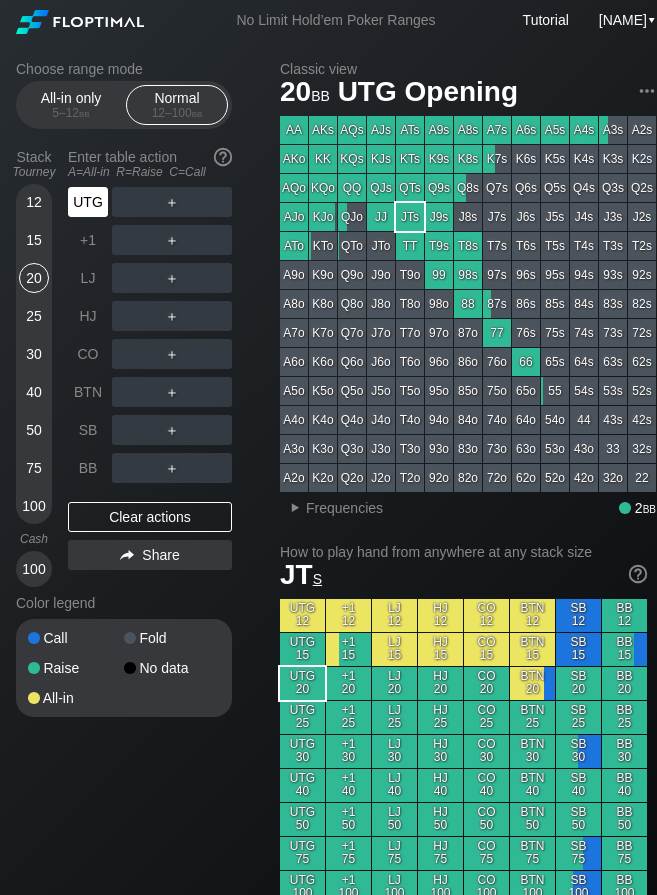 click on "UTG" at bounding box center [88, 202] 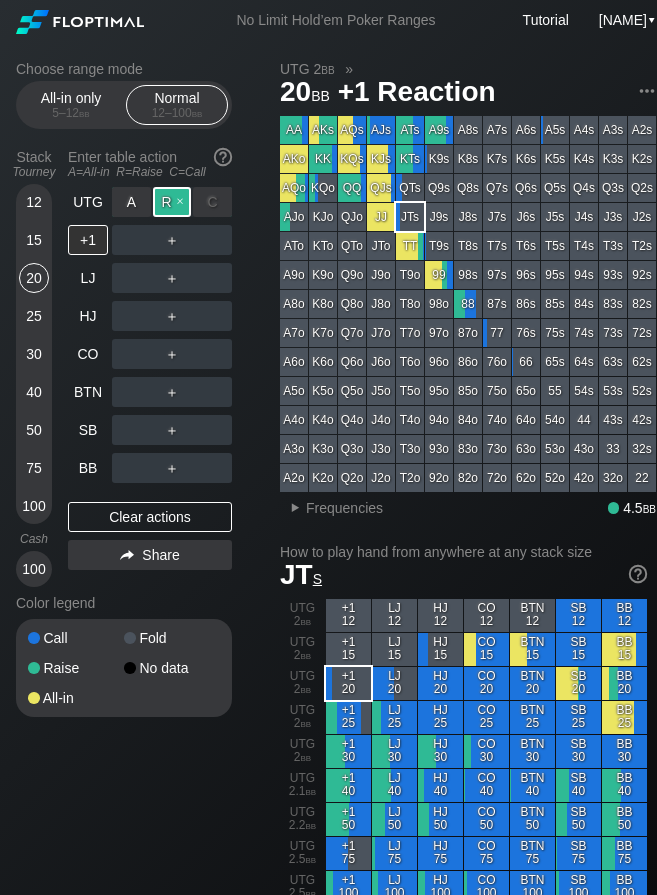 click on "R ✕" at bounding box center [172, 202] 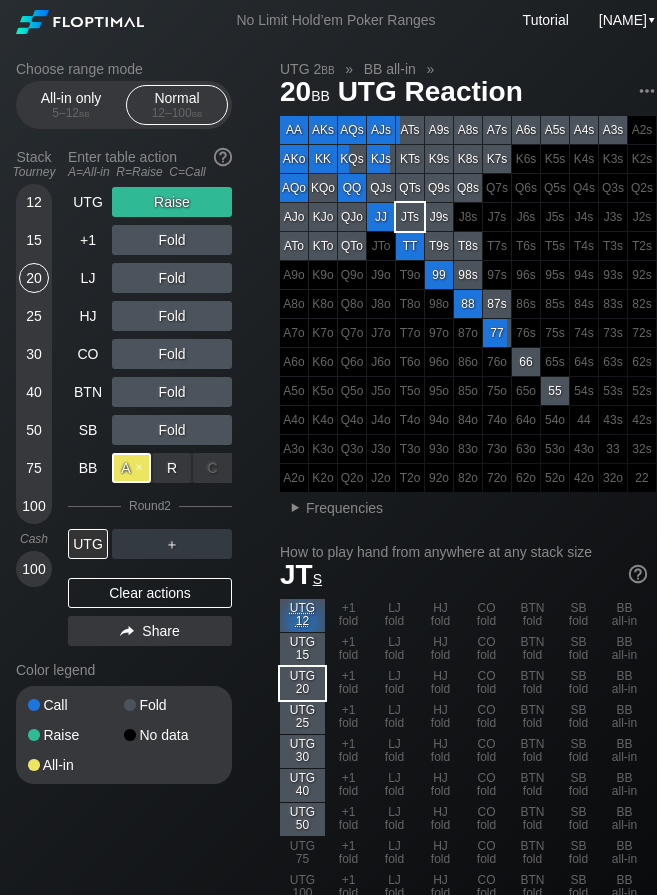 click on "A ✕" at bounding box center [131, 468] 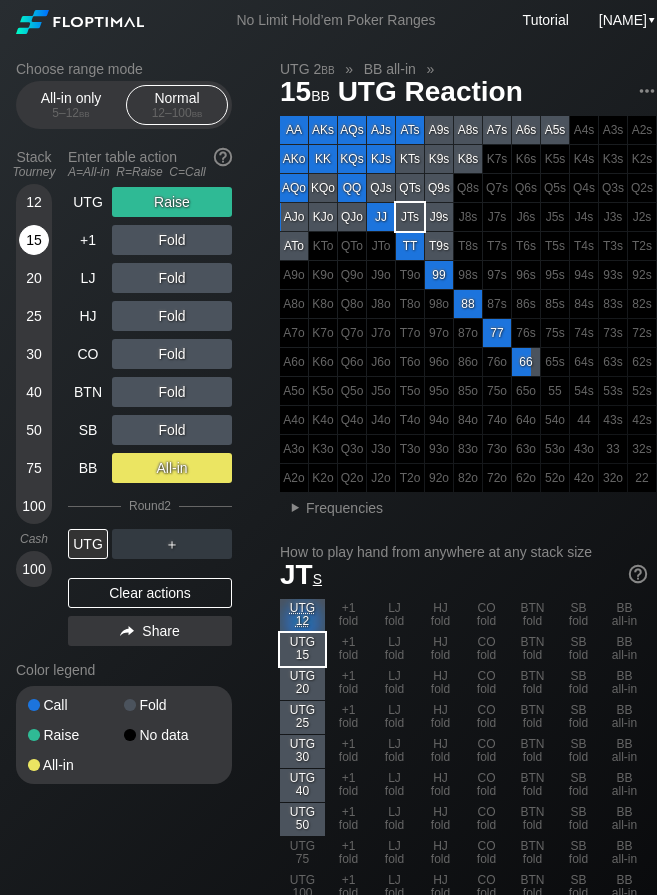 click on "15" at bounding box center (34, 240) 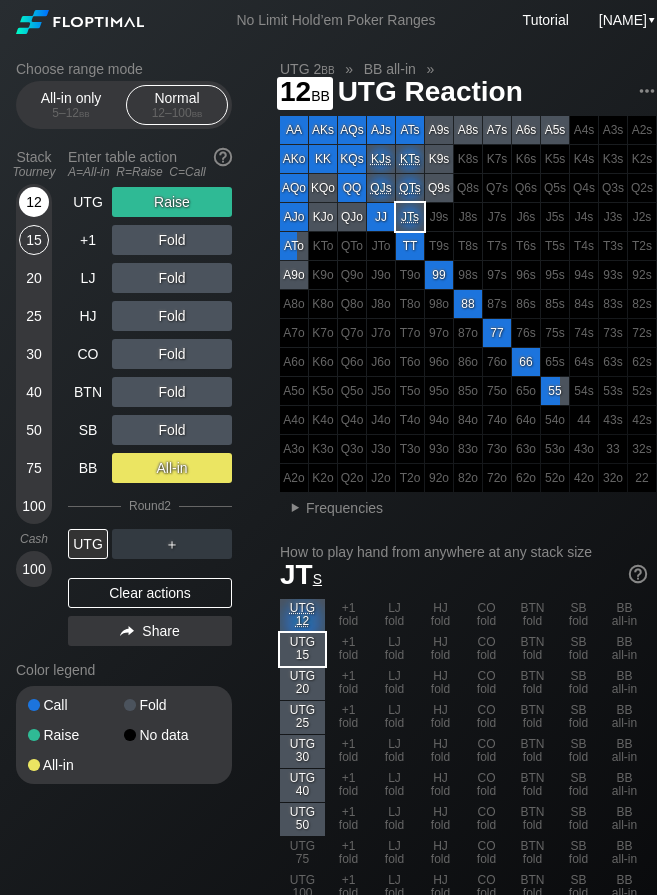 click on "12" at bounding box center (34, 202) 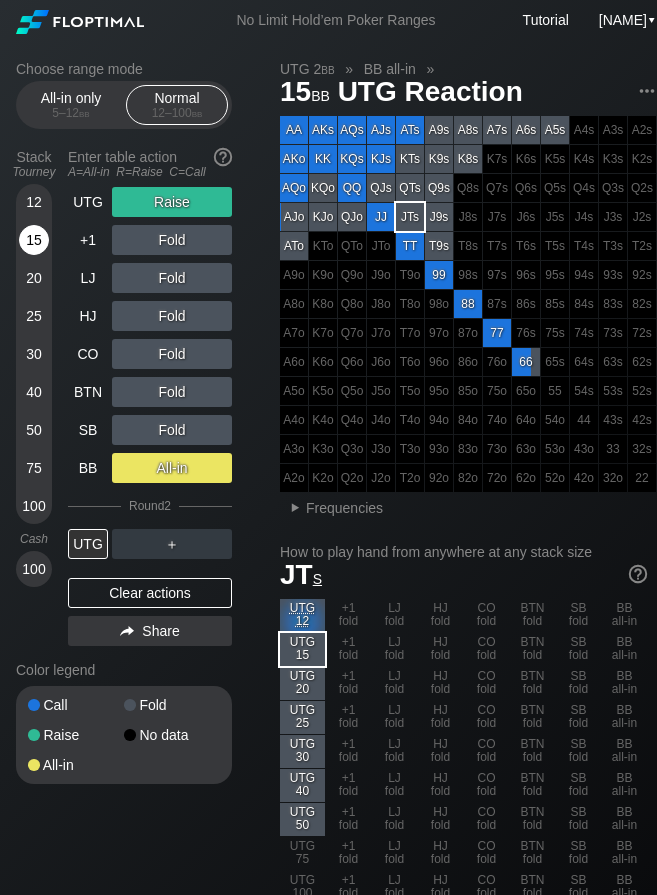 click on "15" at bounding box center (34, 240) 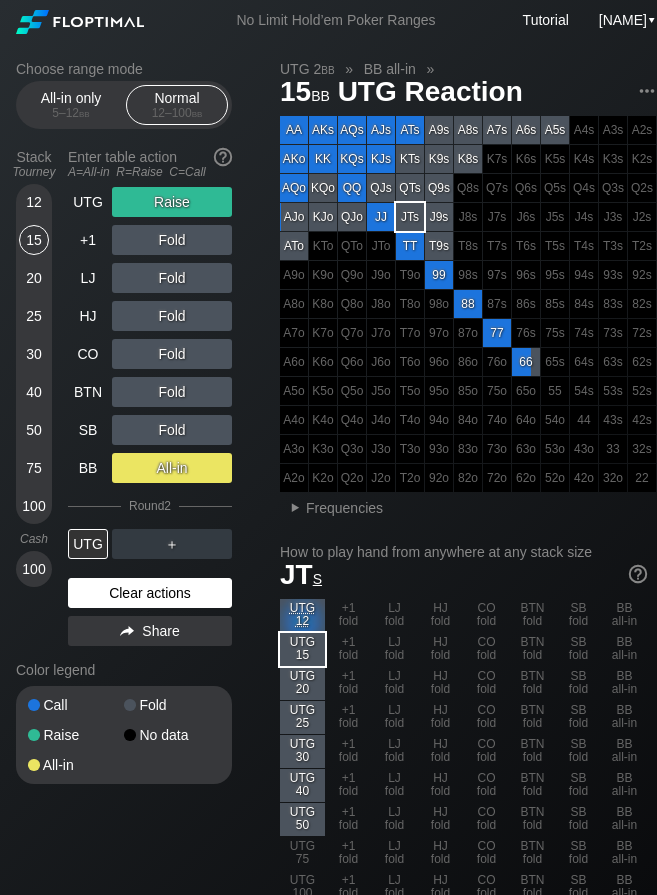 click on "Clear actions" at bounding box center [150, 593] 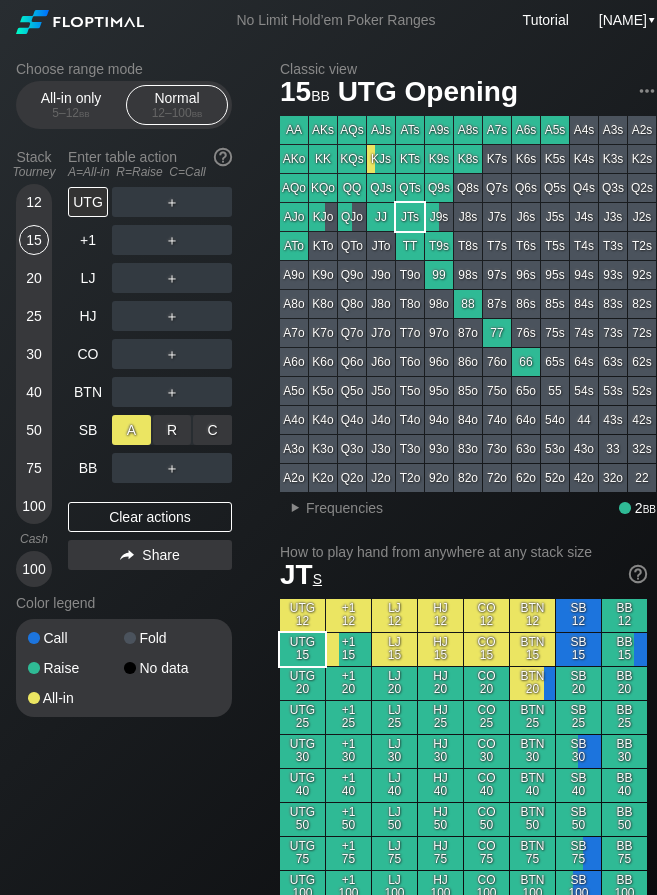 click on "A ✕" at bounding box center (131, 430) 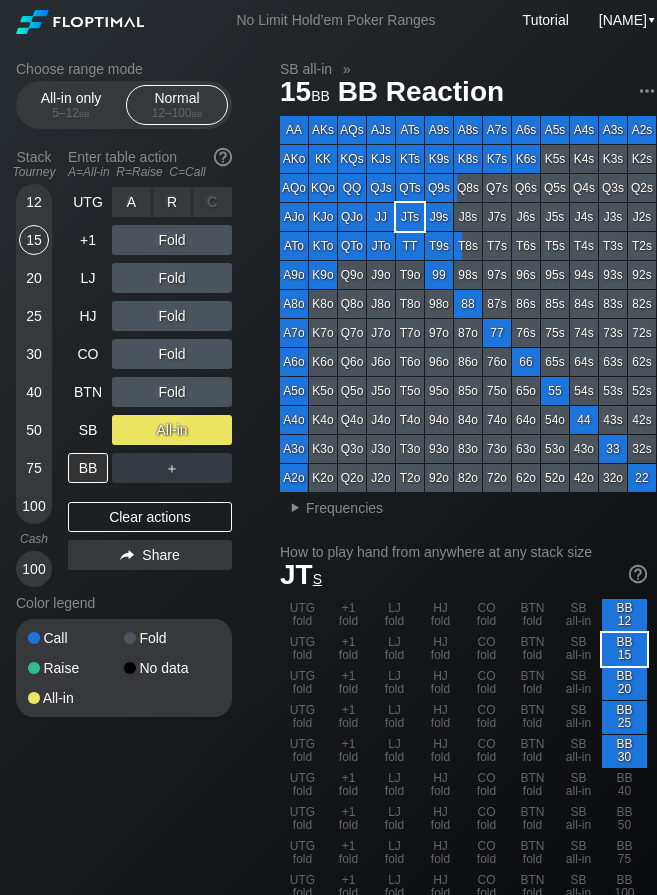 click on "R ✕" at bounding box center (172, 202) 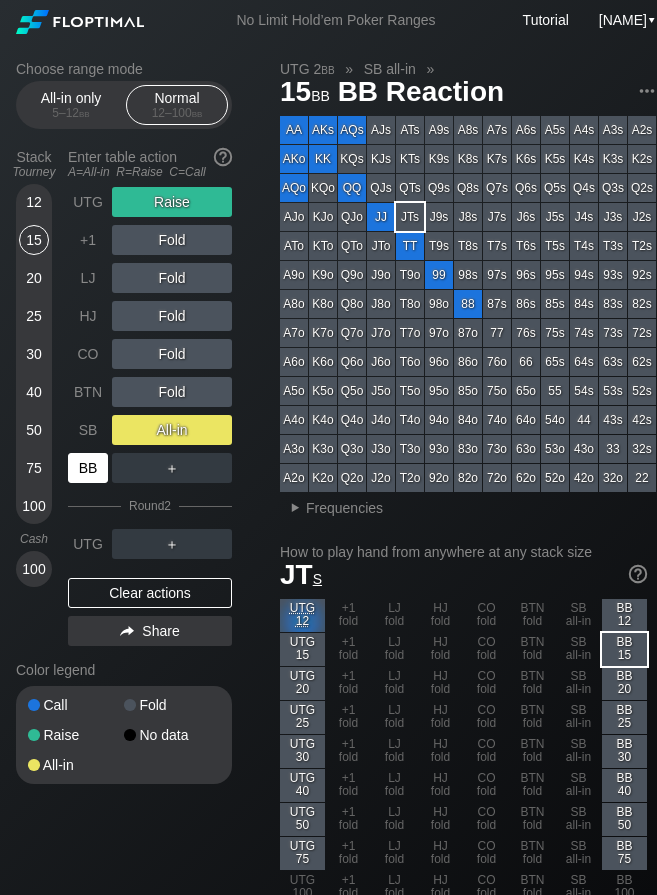 click on "BB" at bounding box center [88, 468] 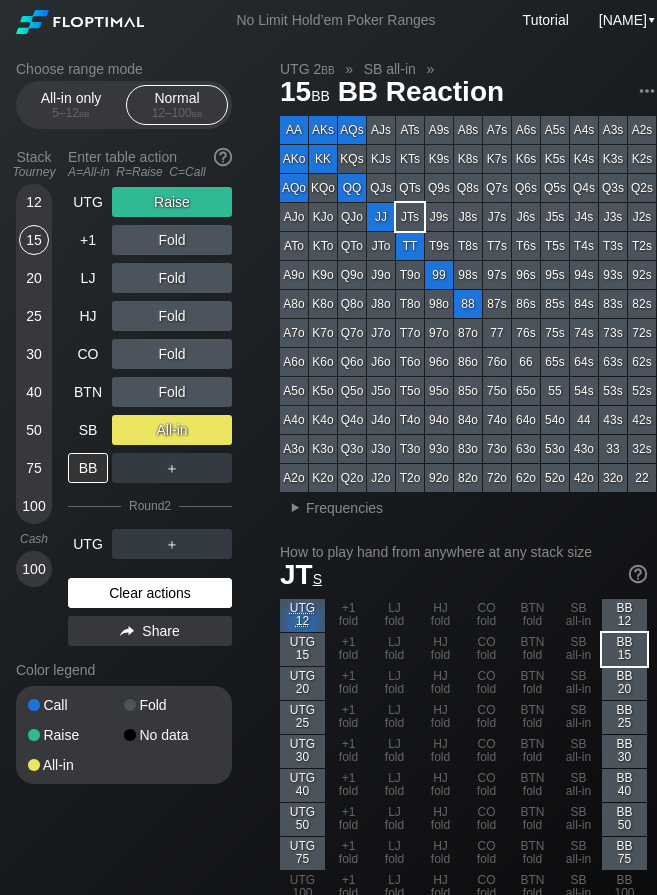 click on "Clear actions" at bounding box center (150, 593) 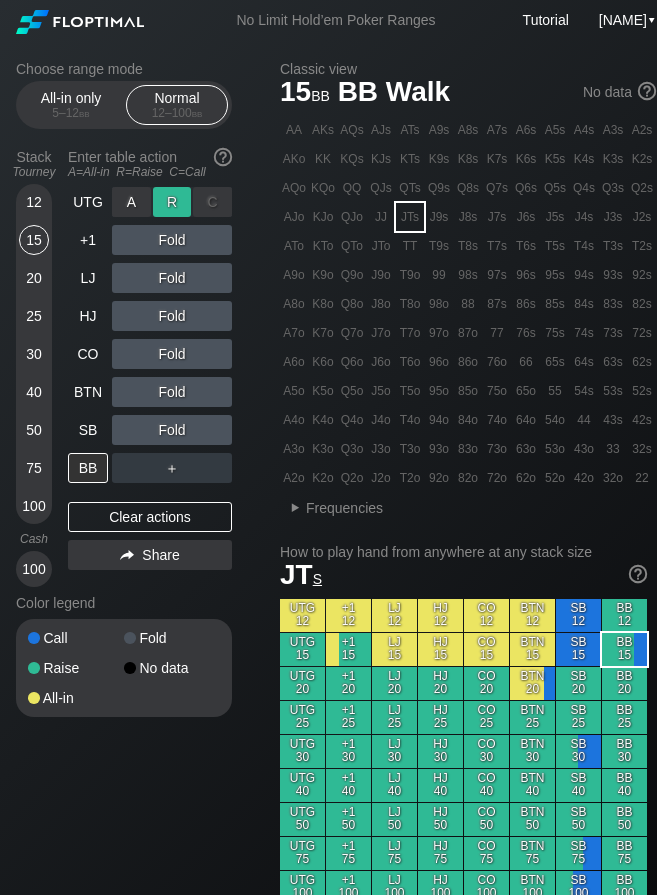 click on "R ✕" at bounding box center (172, 202) 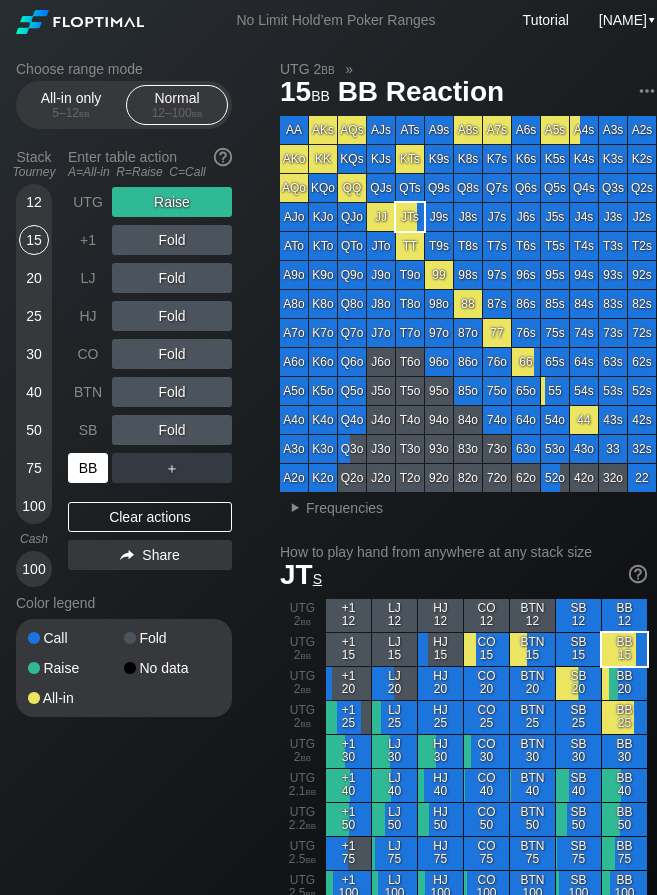 click on "BB" at bounding box center [88, 468] 